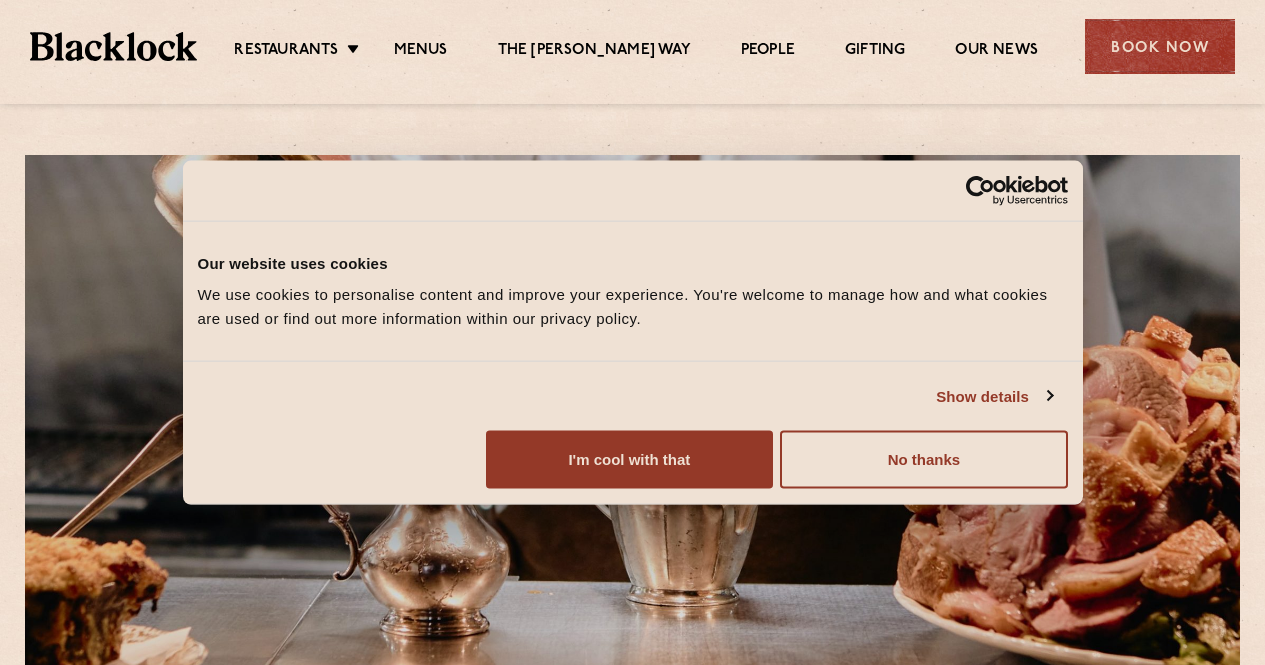 scroll, scrollTop: 0, scrollLeft: 0, axis: both 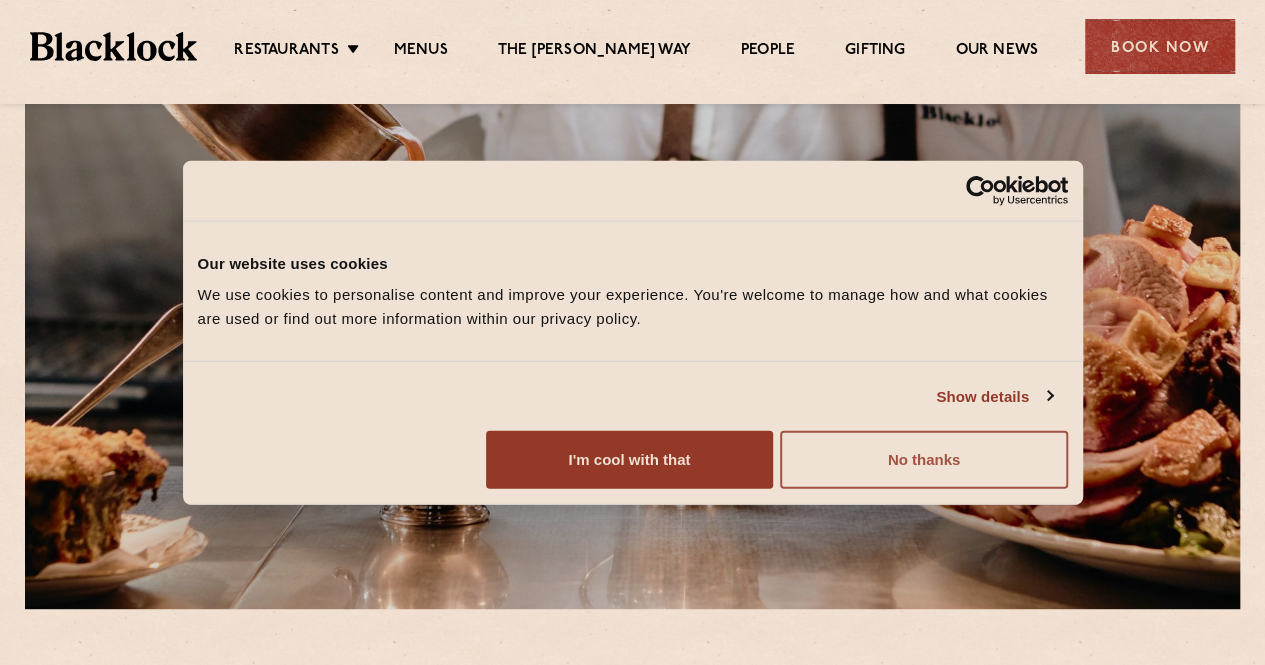 click on "No thanks" at bounding box center [923, 460] 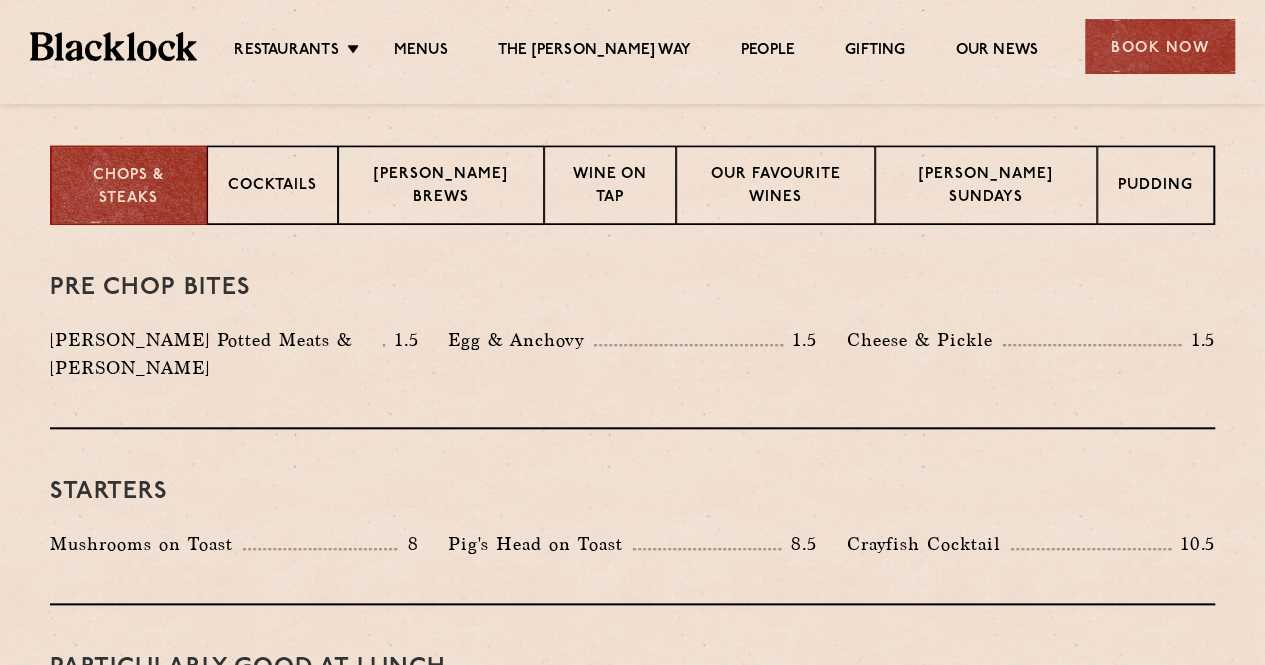 scroll, scrollTop: 709, scrollLeft: 0, axis: vertical 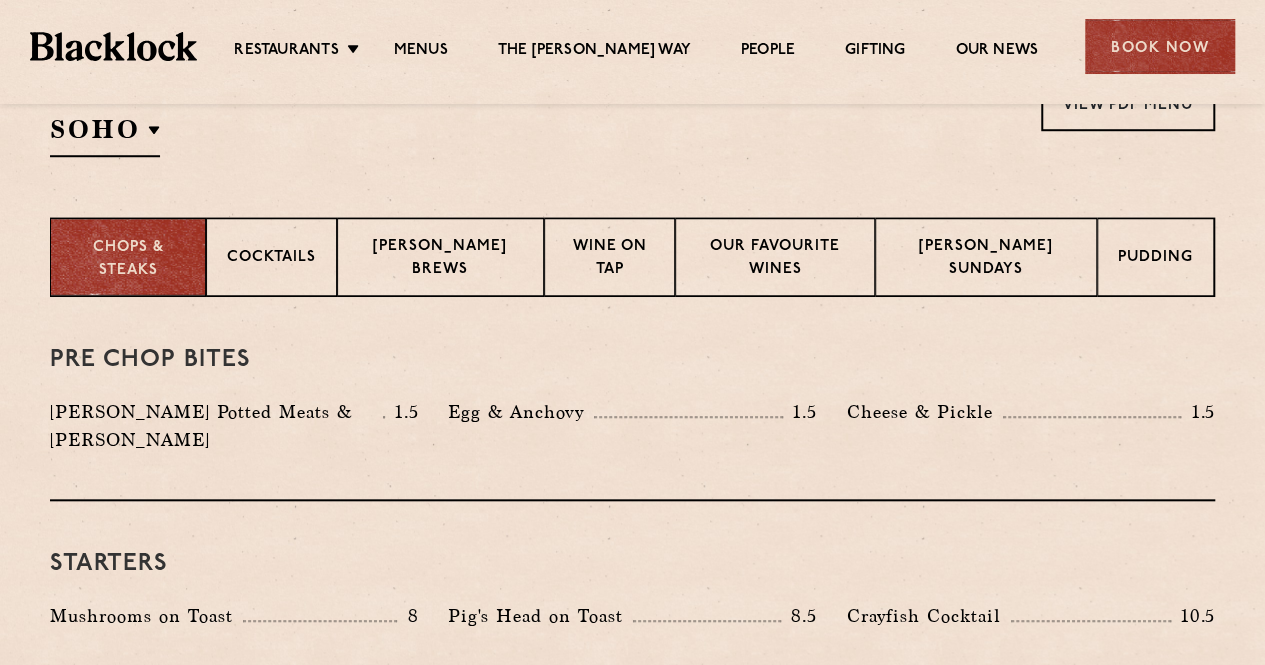 click on "Chops & Steaks" at bounding box center (128, 259) 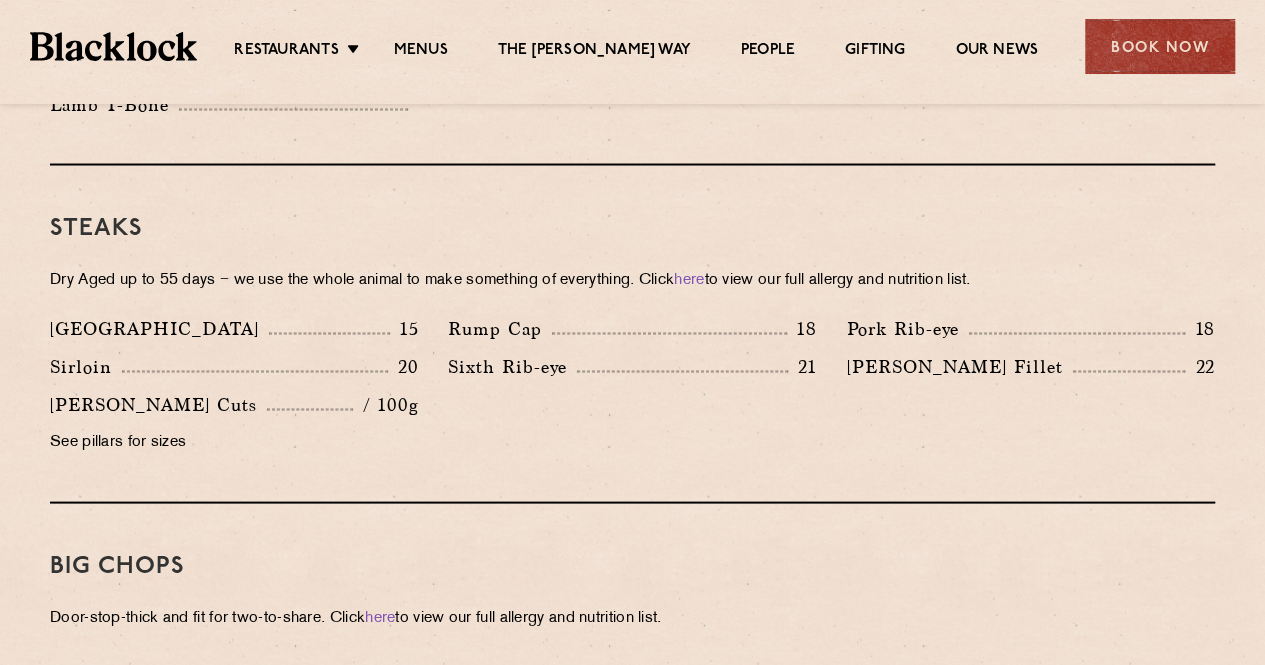 scroll, scrollTop: 1845, scrollLeft: 0, axis: vertical 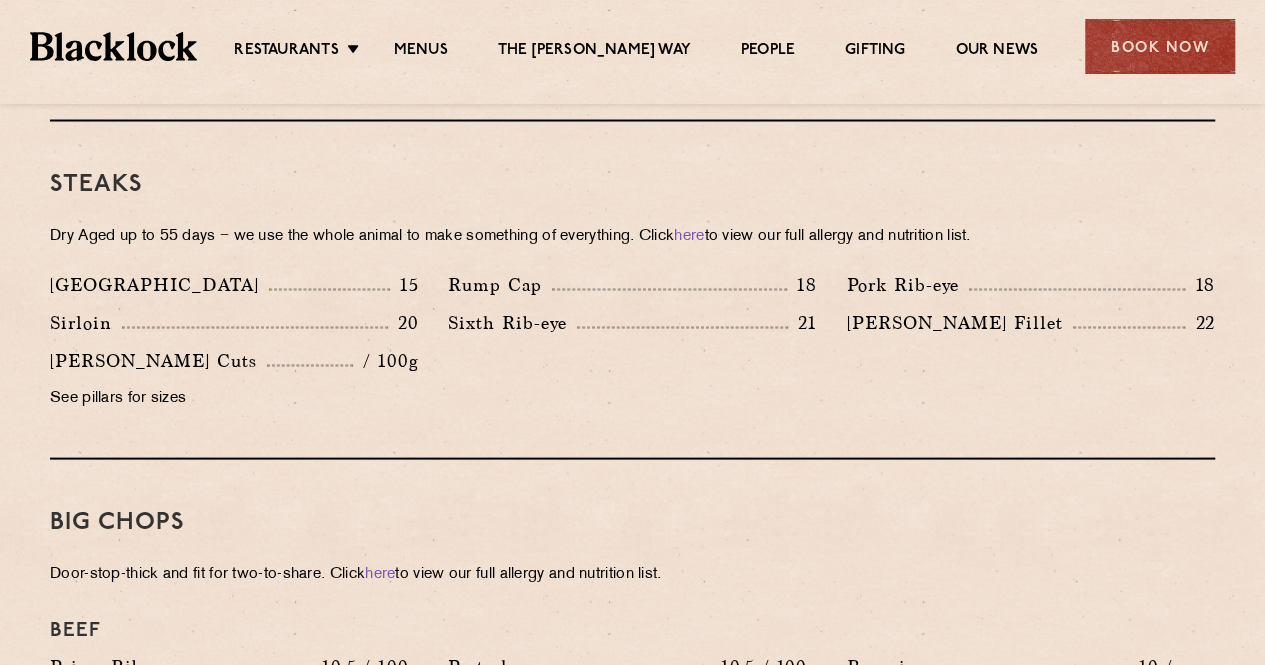 click on "Denver 15 Rump Cap 18 Pork Rib-eye 18 Sirloin 20 Sixth Rib-eye 21 Blacklock Fillet 22 Butcher's Cuts / 100g See pillars for sizes" at bounding box center [632, 346] 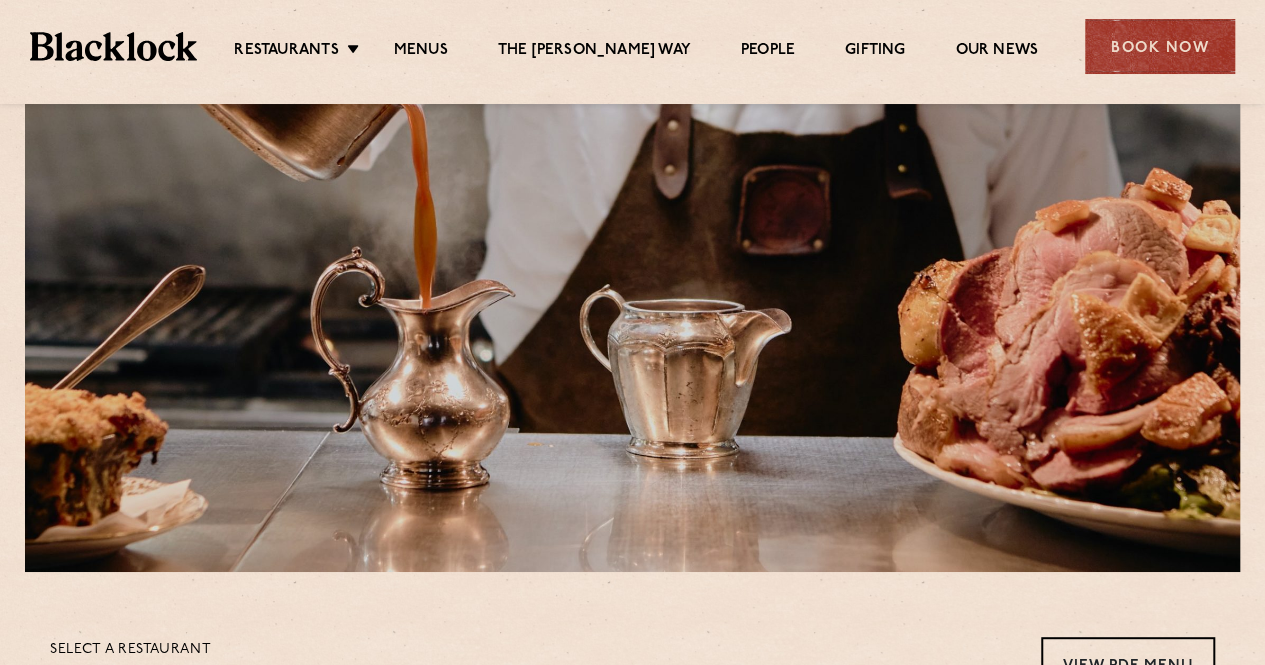 scroll, scrollTop: 0, scrollLeft: 0, axis: both 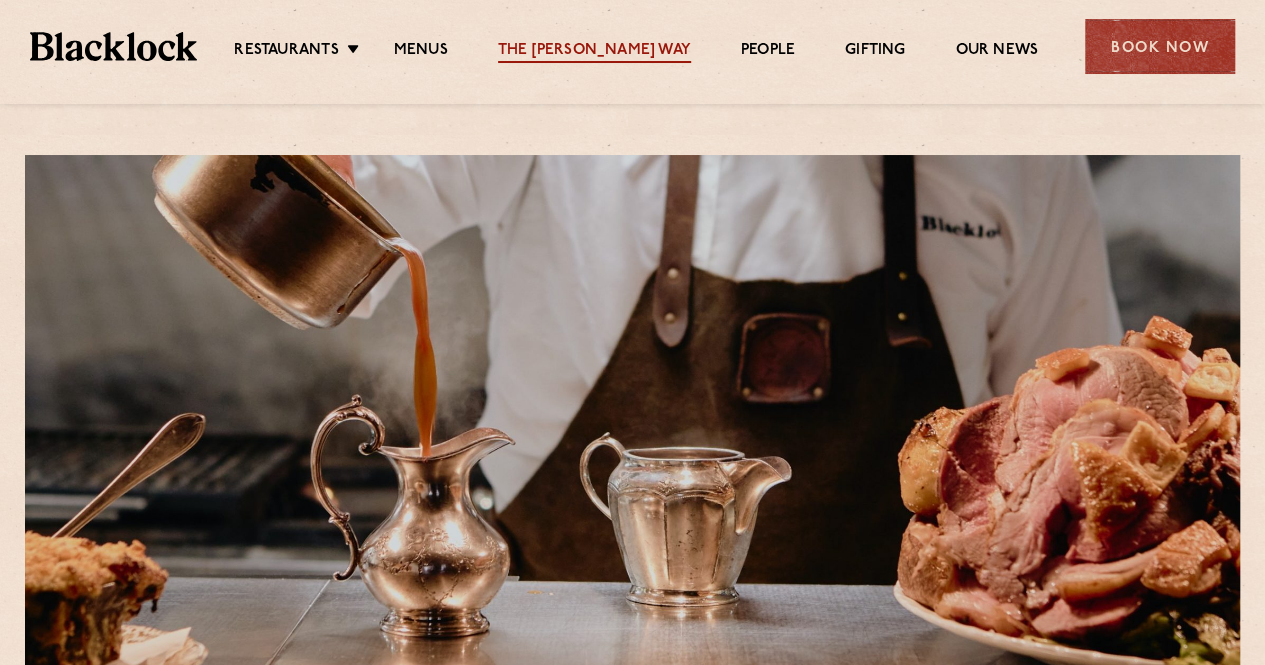 click on "The [PERSON_NAME] Way" at bounding box center (594, 52) 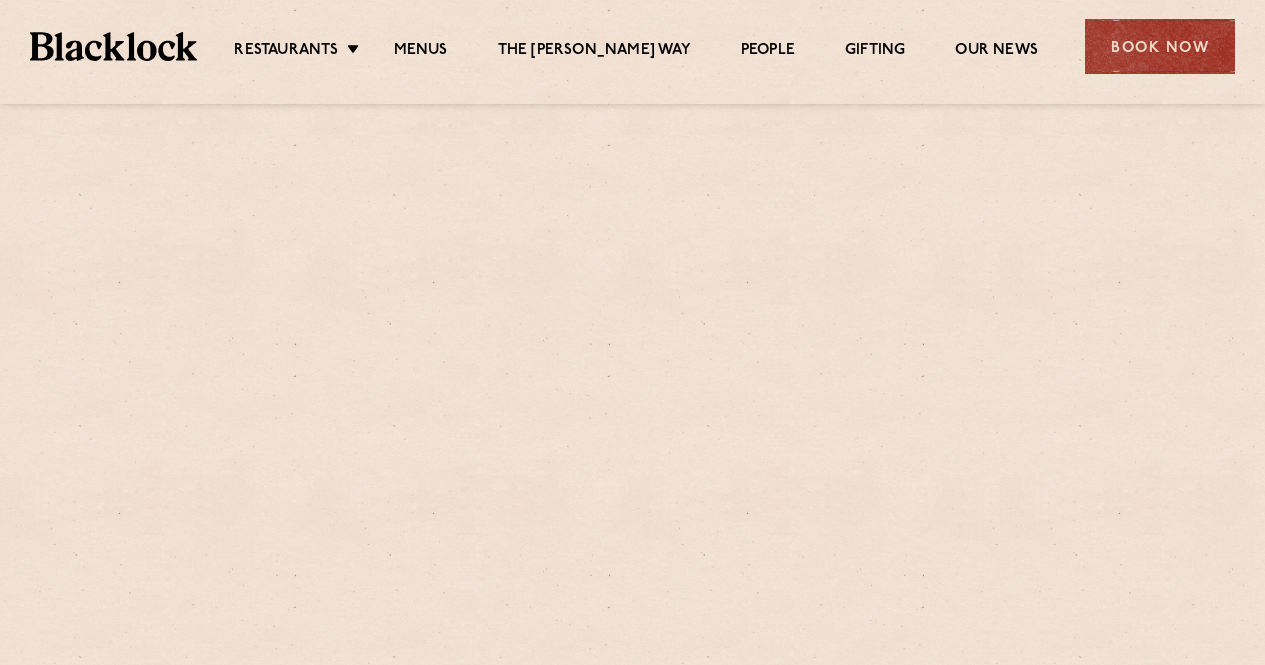 scroll, scrollTop: 0, scrollLeft: 0, axis: both 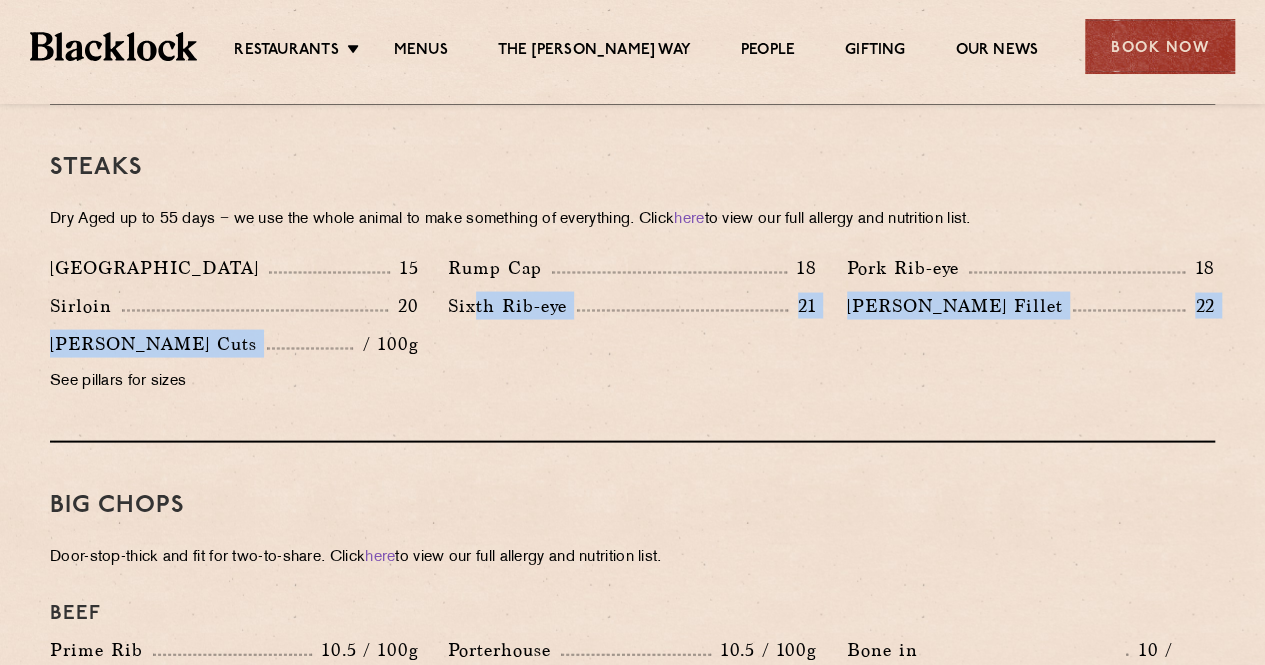 drag, startPoint x: 364, startPoint y: 320, endPoint x: 472, endPoint y: 317, distance: 108.04166 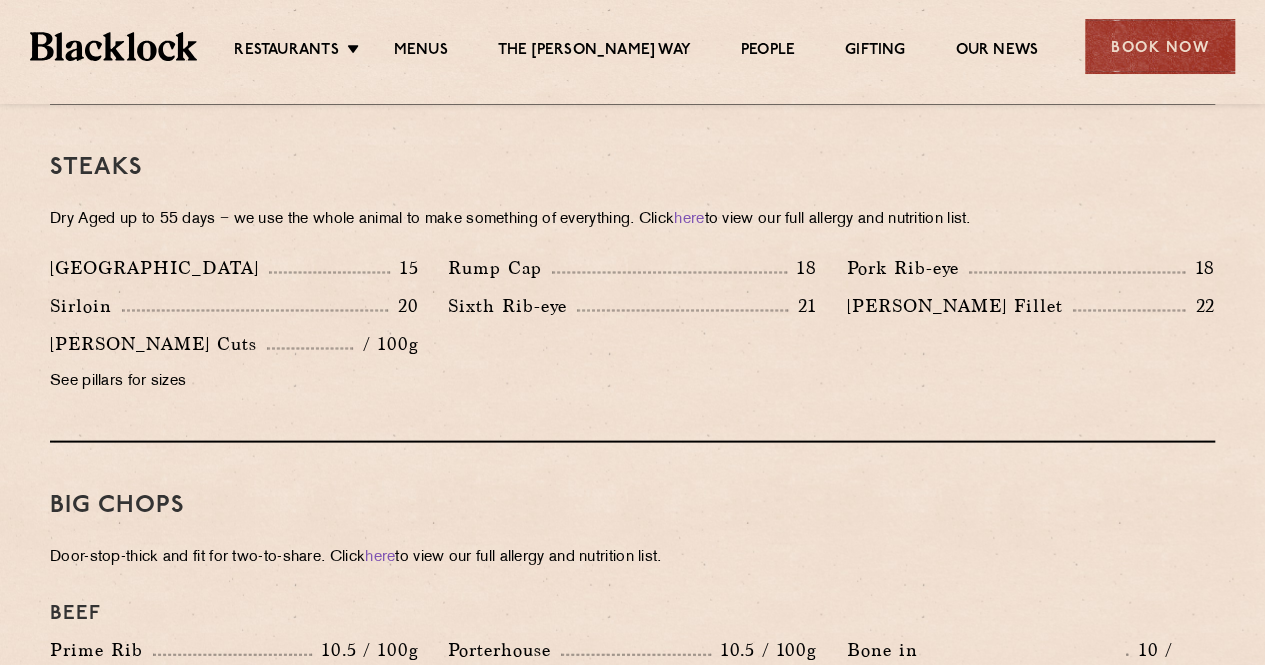 click on "See pillars for sizes" at bounding box center [234, 381] 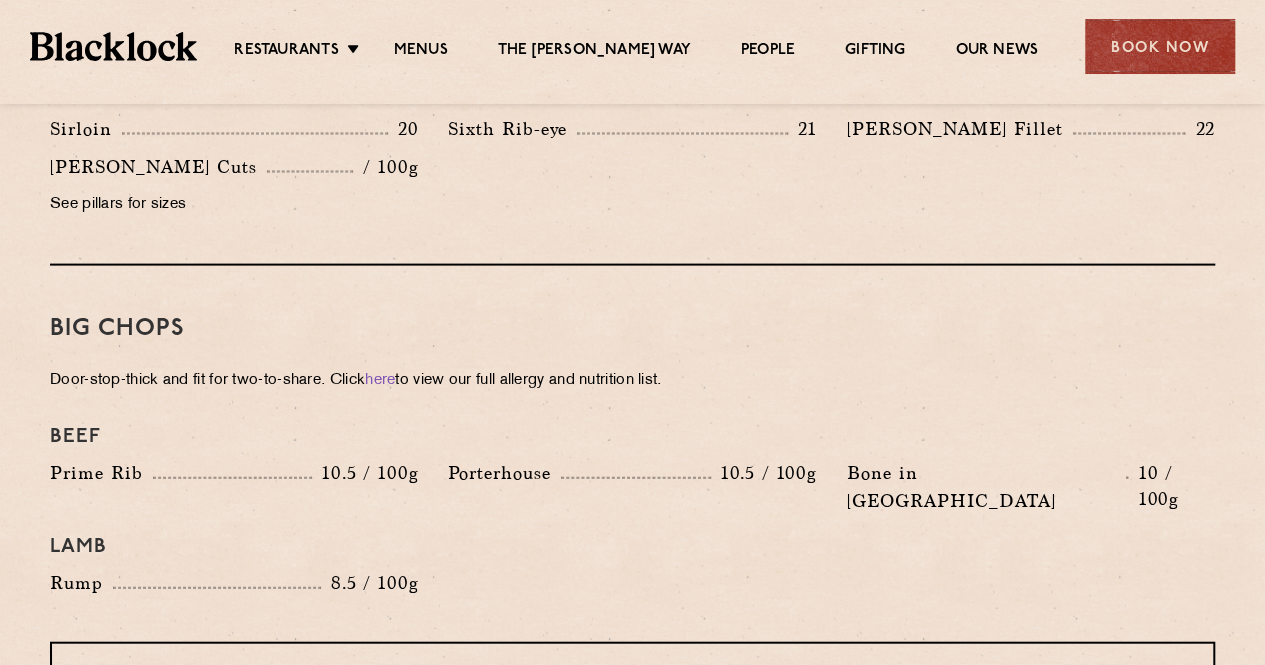 scroll, scrollTop: 2037, scrollLeft: 0, axis: vertical 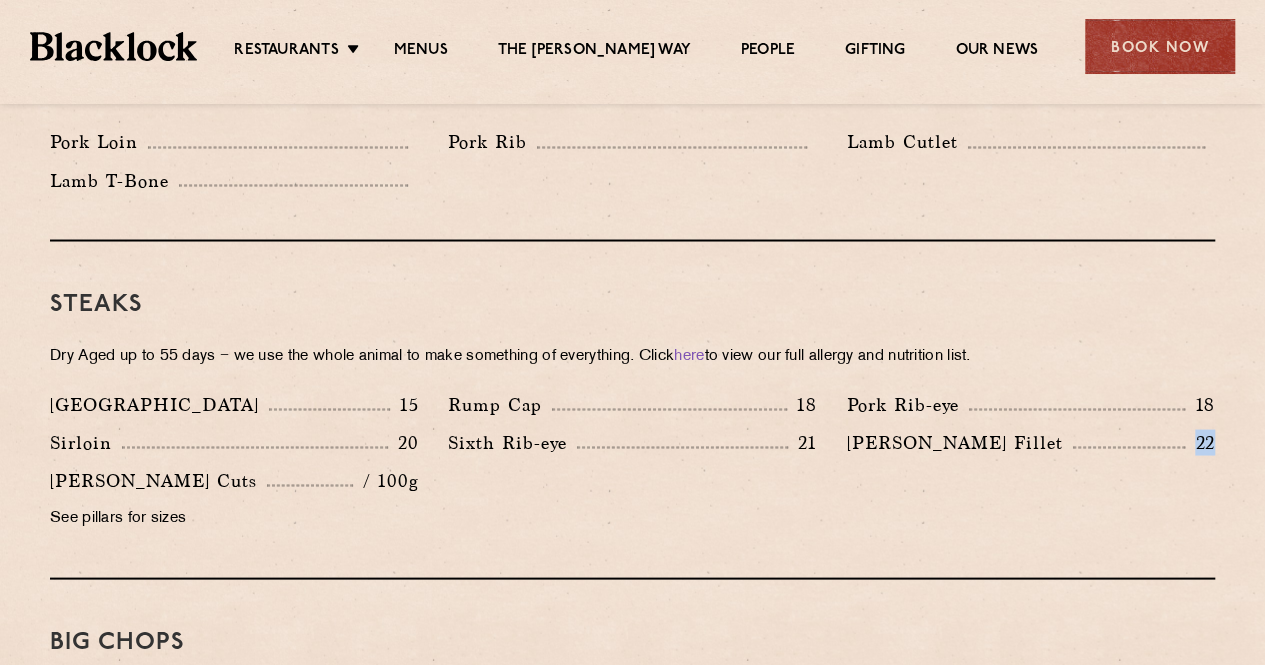 drag, startPoint x: 1195, startPoint y: 417, endPoint x: 1209, endPoint y: 420, distance: 14.3178215 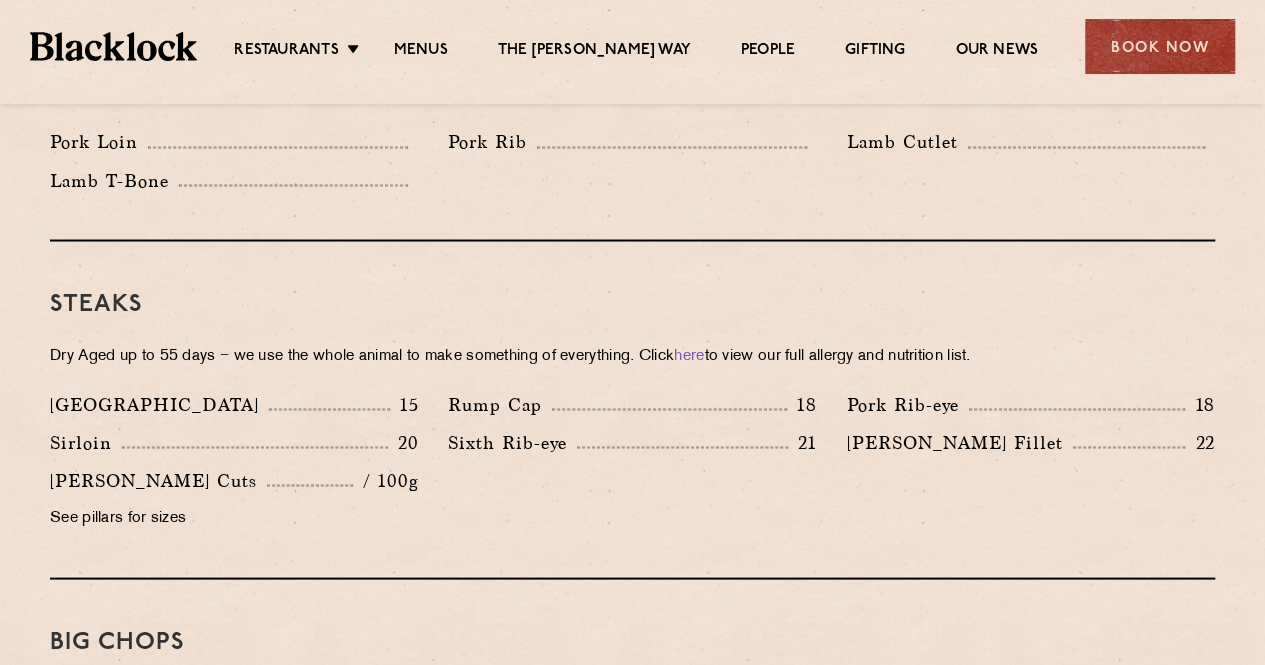 click on "Blacklock Fillet" at bounding box center [960, 442] 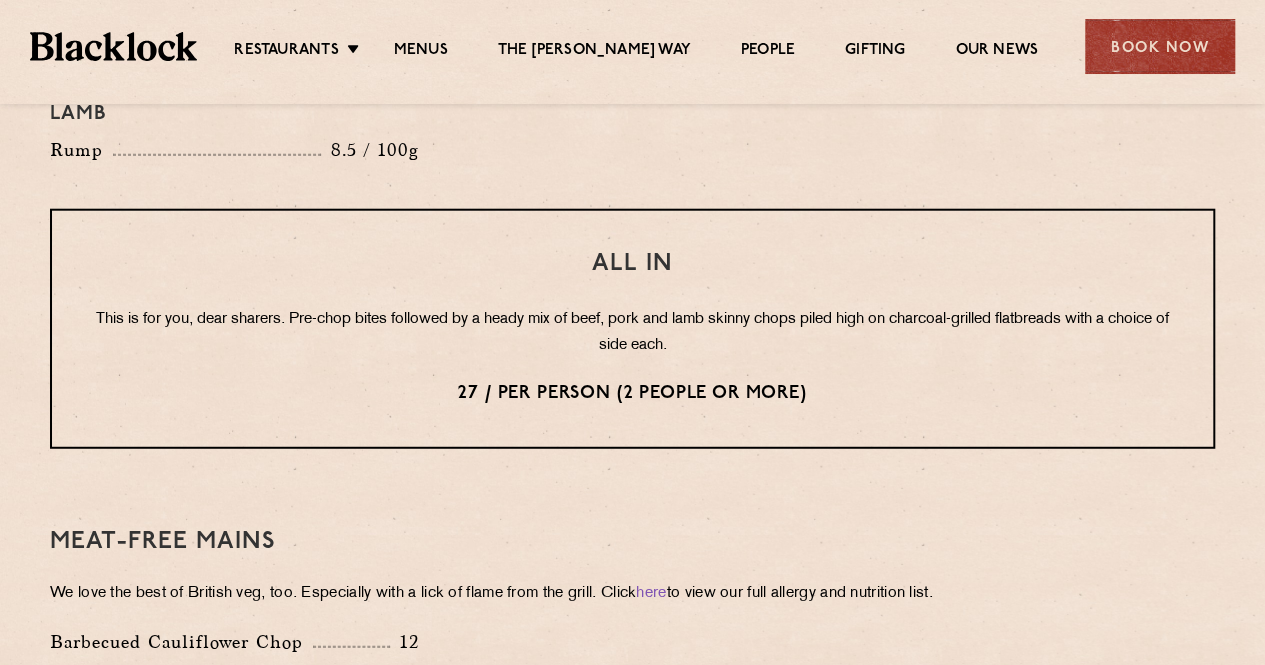 scroll, scrollTop: 2514, scrollLeft: 0, axis: vertical 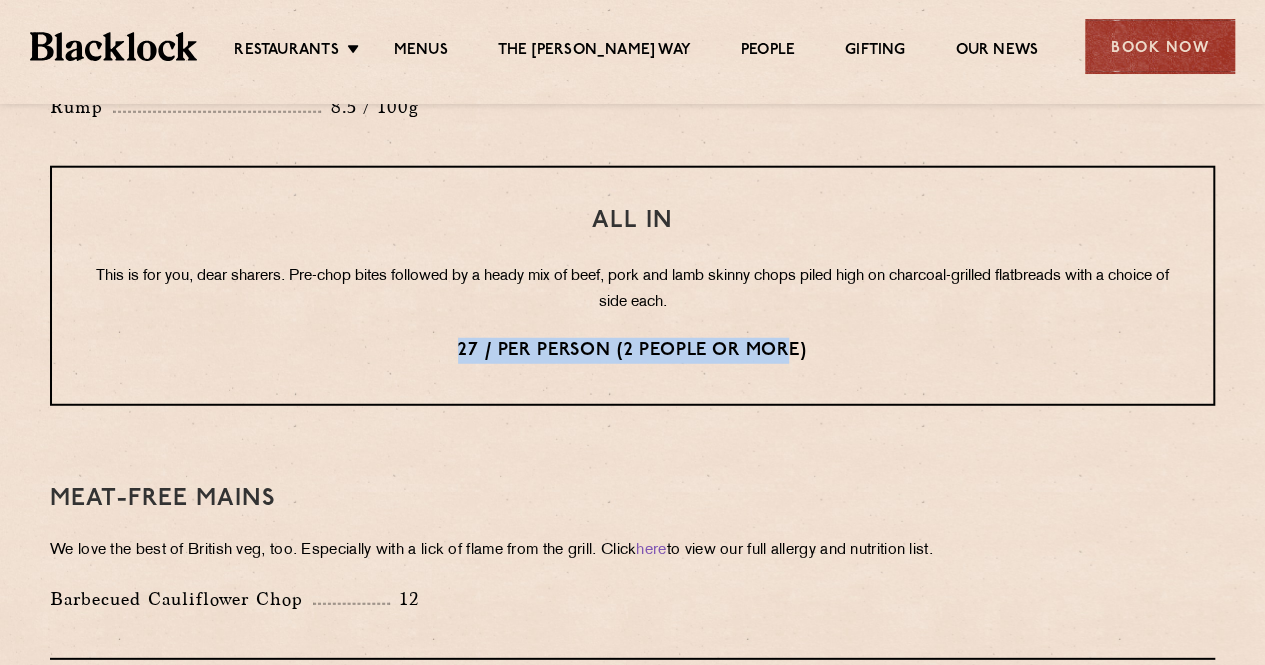 drag, startPoint x: 456, startPoint y: 291, endPoint x: 789, endPoint y: 269, distance: 333.72592 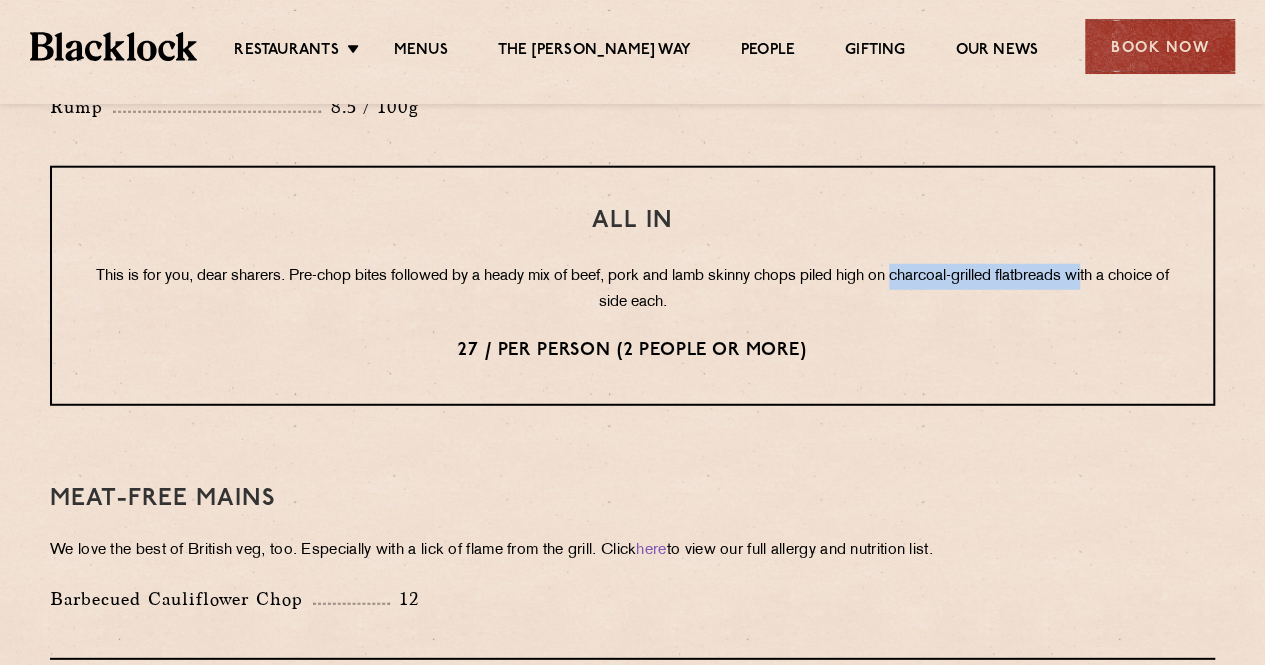 drag, startPoint x: 926, startPoint y: 223, endPoint x: 1122, endPoint y: 220, distance: 196.02296 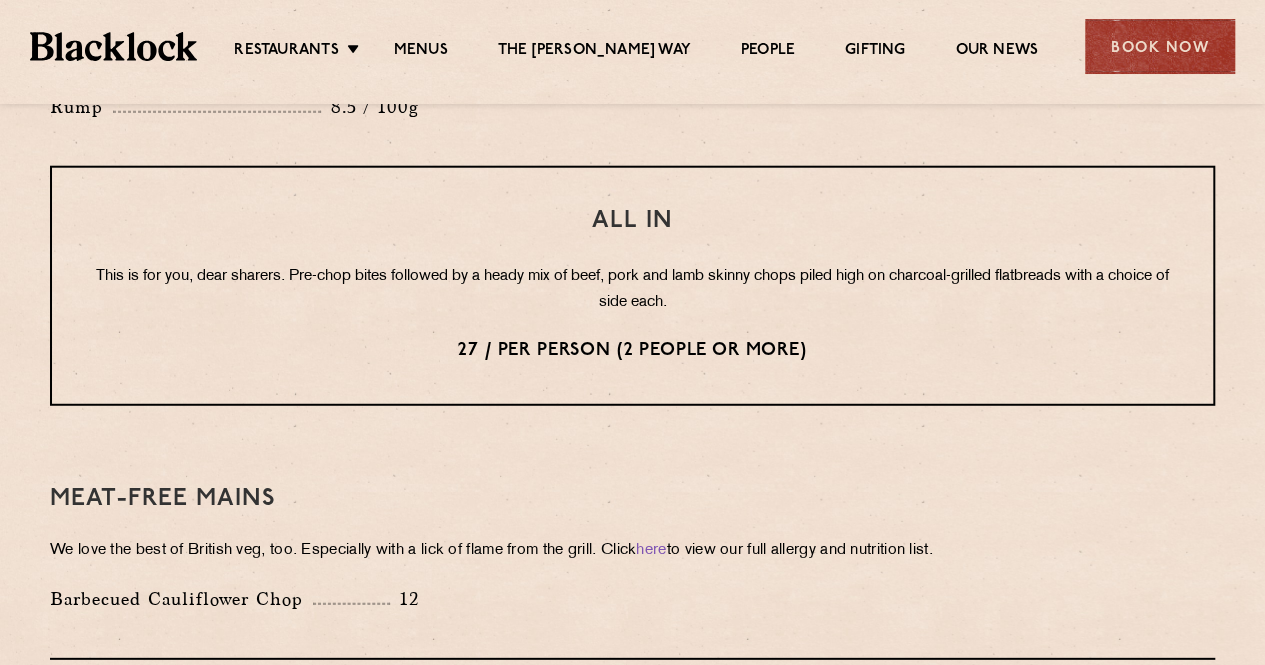 click on "All In This is for you, dear sharers. Pre-chop bites followed by a heady mix of beef, pork and lamb skinny chops piled high on charcoal-grilled flatbreads with a choice of side each. 27 / per person (2 people or more)" at bounding box center [632, 286] 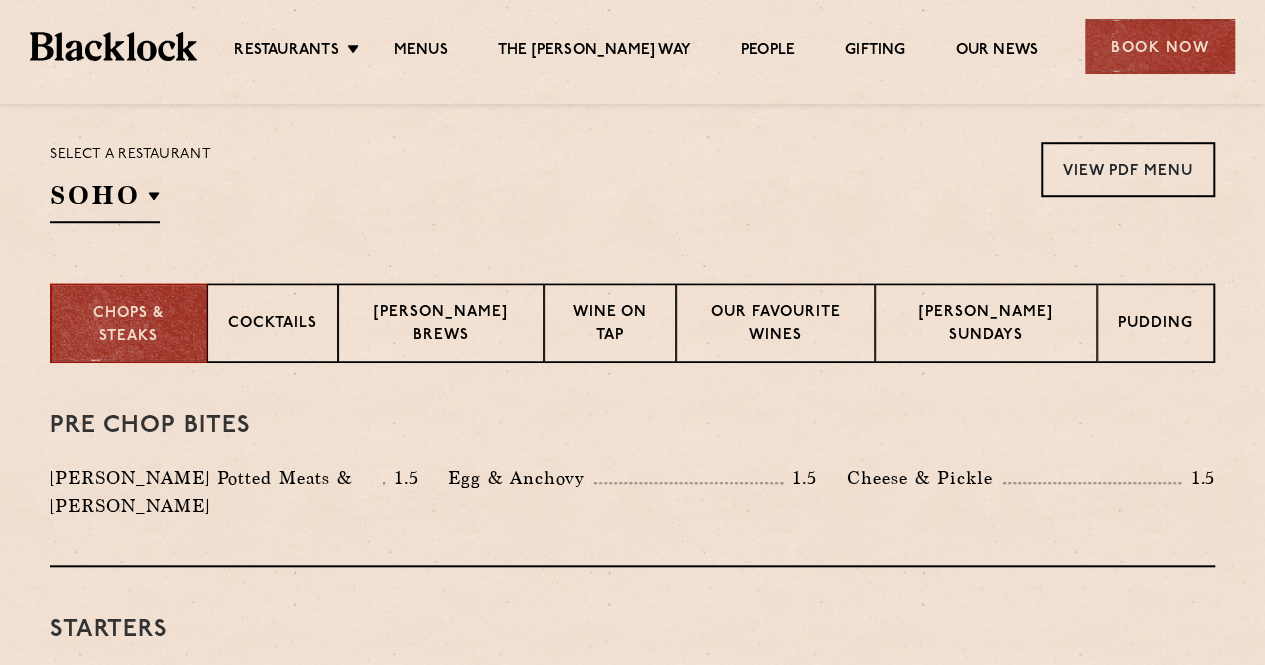 scroll, scrollTop: 644, scrollLeft: 0, axis: vertical 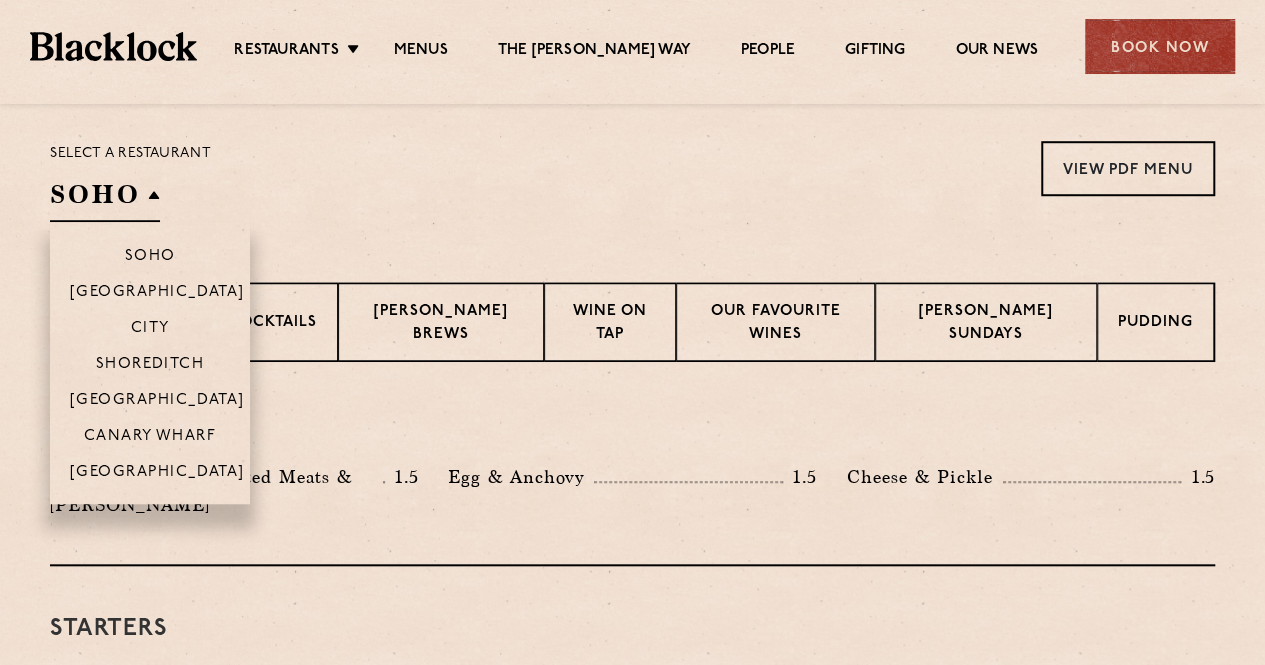 click on "SOHO" at bounding box center [105, 199] 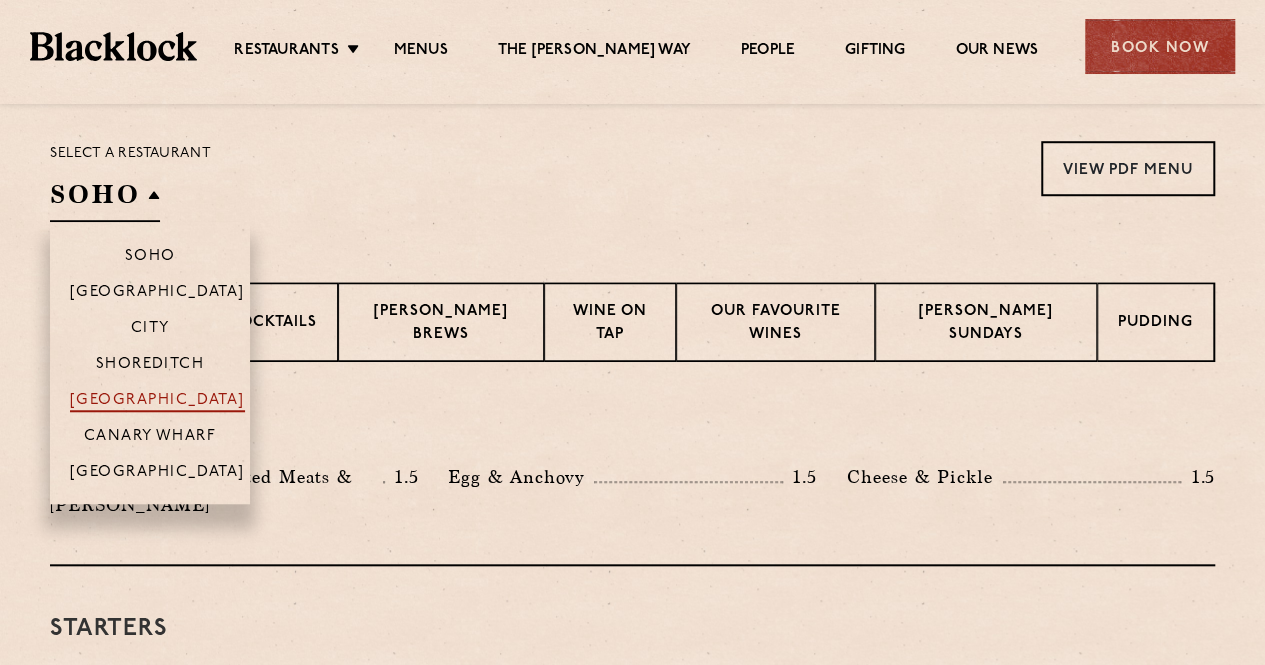 click on "[GEOGRAPHIC_DATA]" at bounding box center (157, 402) 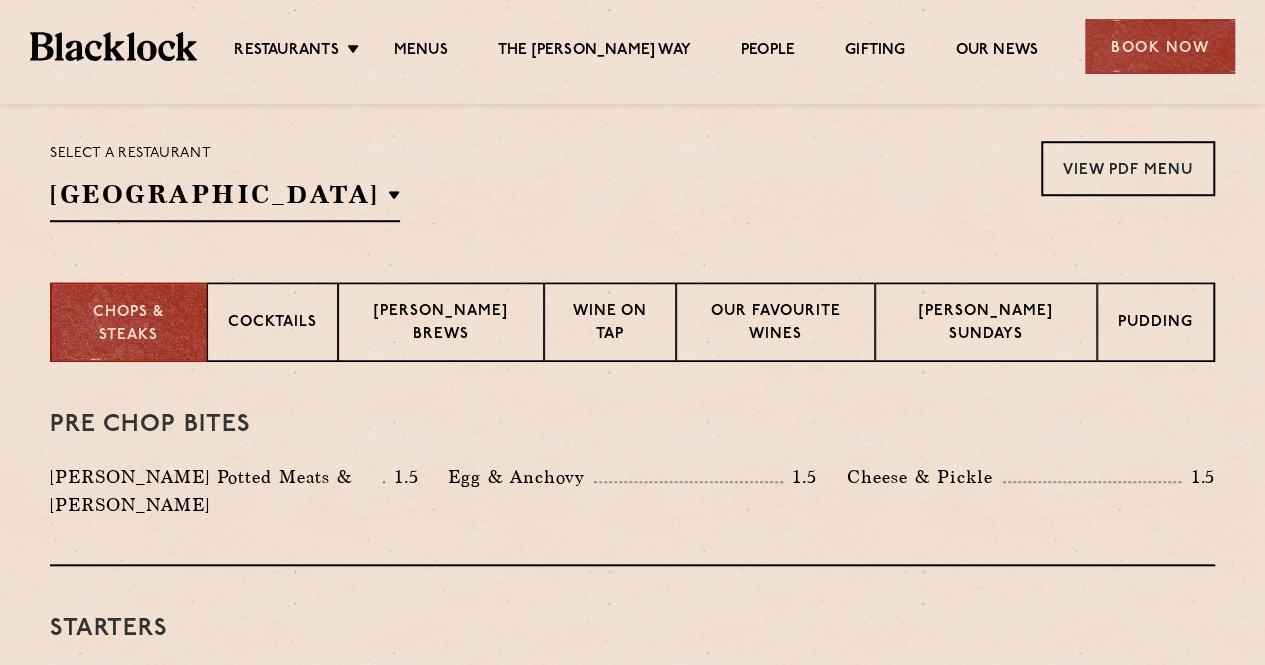 click on "Select a restaurant Covent Garden Soho Birmingham City Shoreditch Covent Garden Canary Wharf Manchester   View PDF Menu   View PDF Menu   View PDF Menu   View PDF Menu   View PDF Menu   View PDF Menu   View PDF Menu" at bounding box center [632, 181] 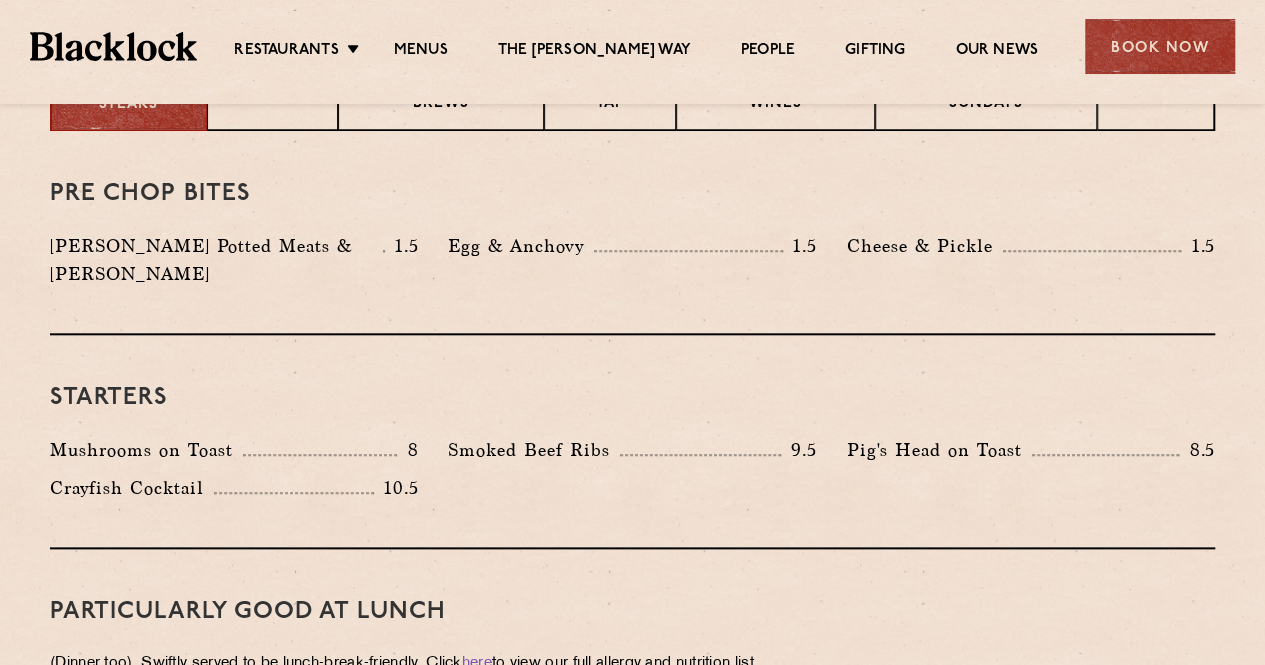 scroll, scrollTop: 650, scrollLeft: 0, axis: vertical 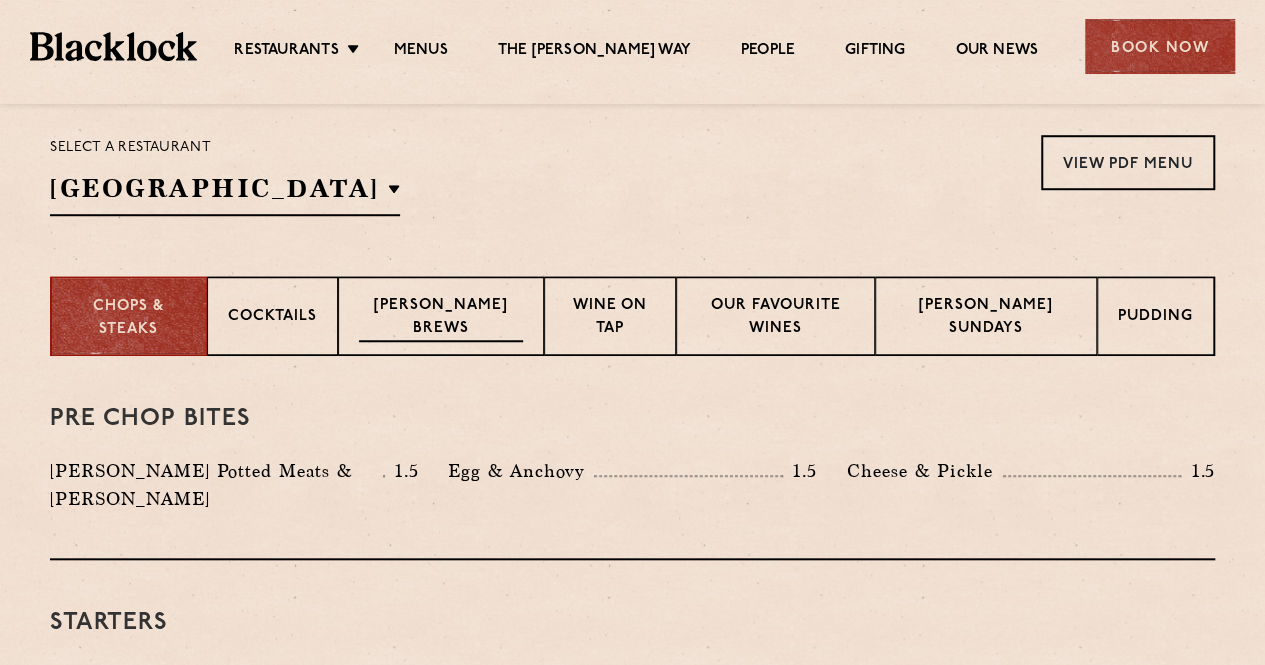 click on "[PERSON_NAME] Brews" at bounding box center [441, 316] 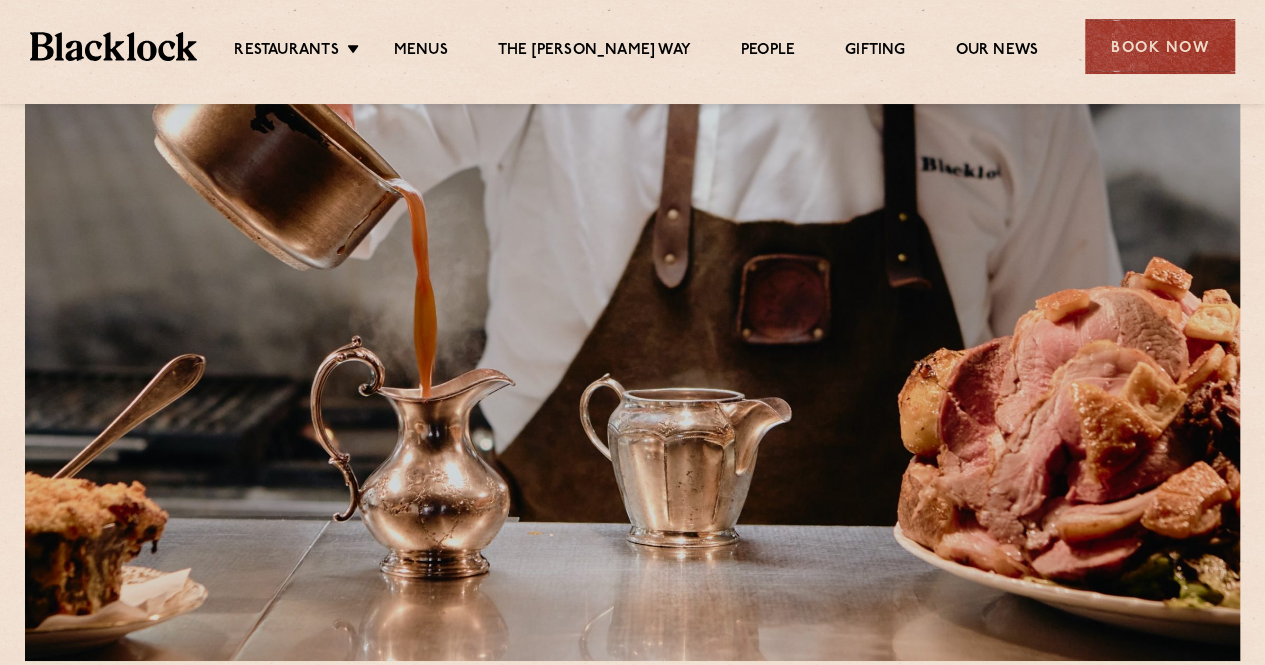 scroll, scrollTop: 0, scrollLeft: 0, axis: both 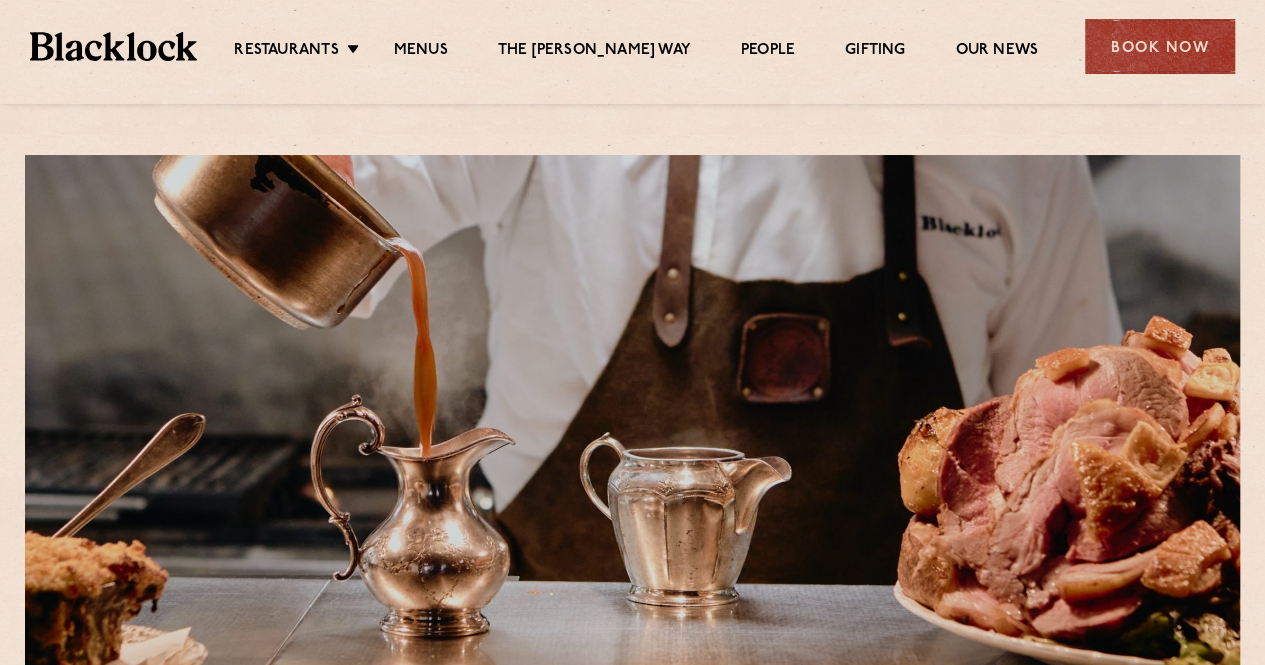 click on "Restaurants Soho City Shoreditch Covent Garden Canary Wharf Manchester Birmingham Menus The Blacklock Way People Gifting Our News" at bounding box center [636, 47] 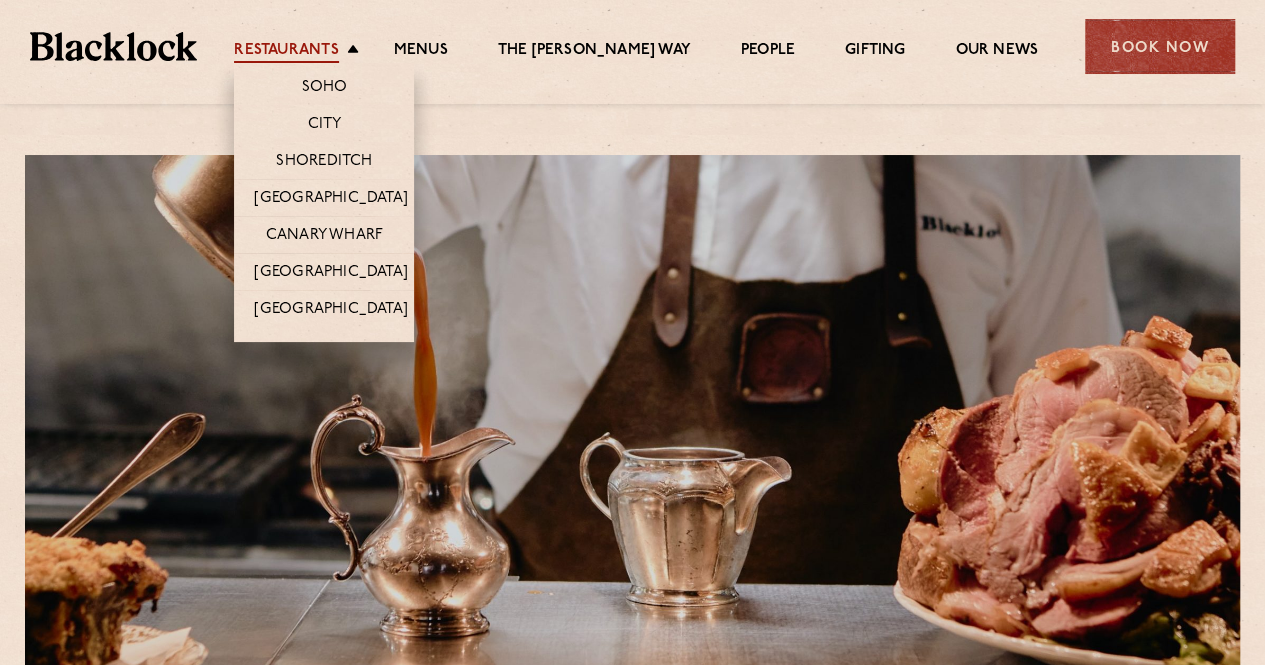 click on "Restaurants" at bounding box center [286, 52] 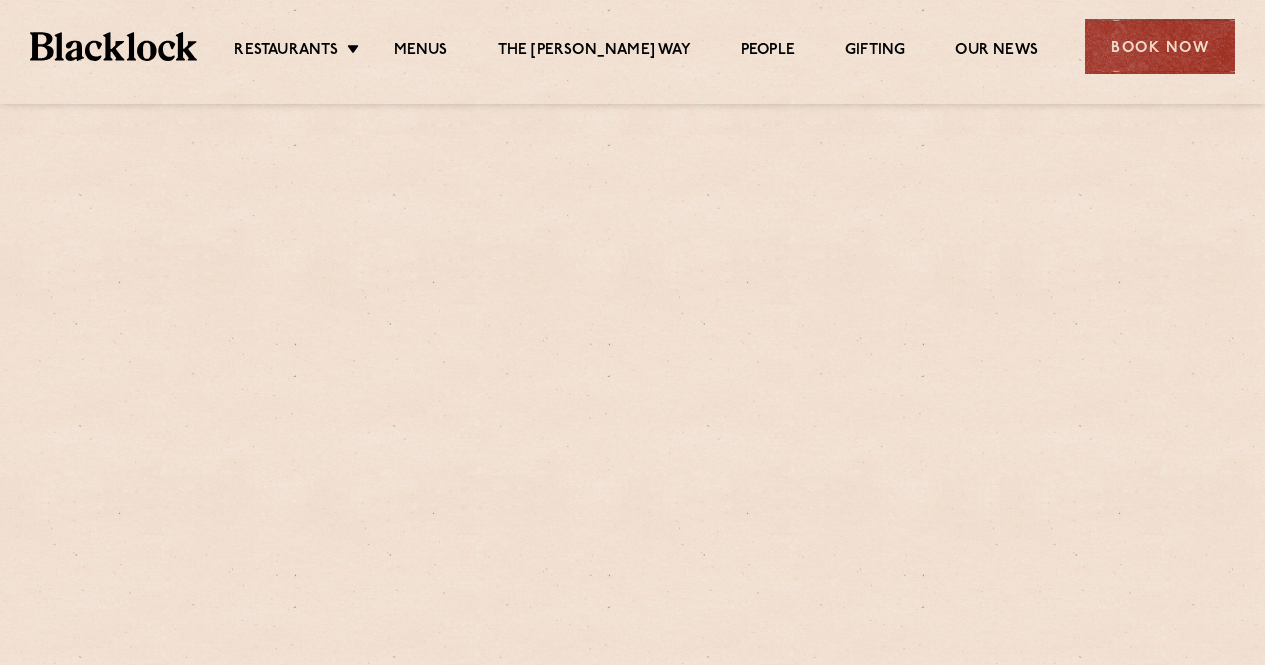 scroll, scrollTop: 0, scrollLeft: 0, axis: both 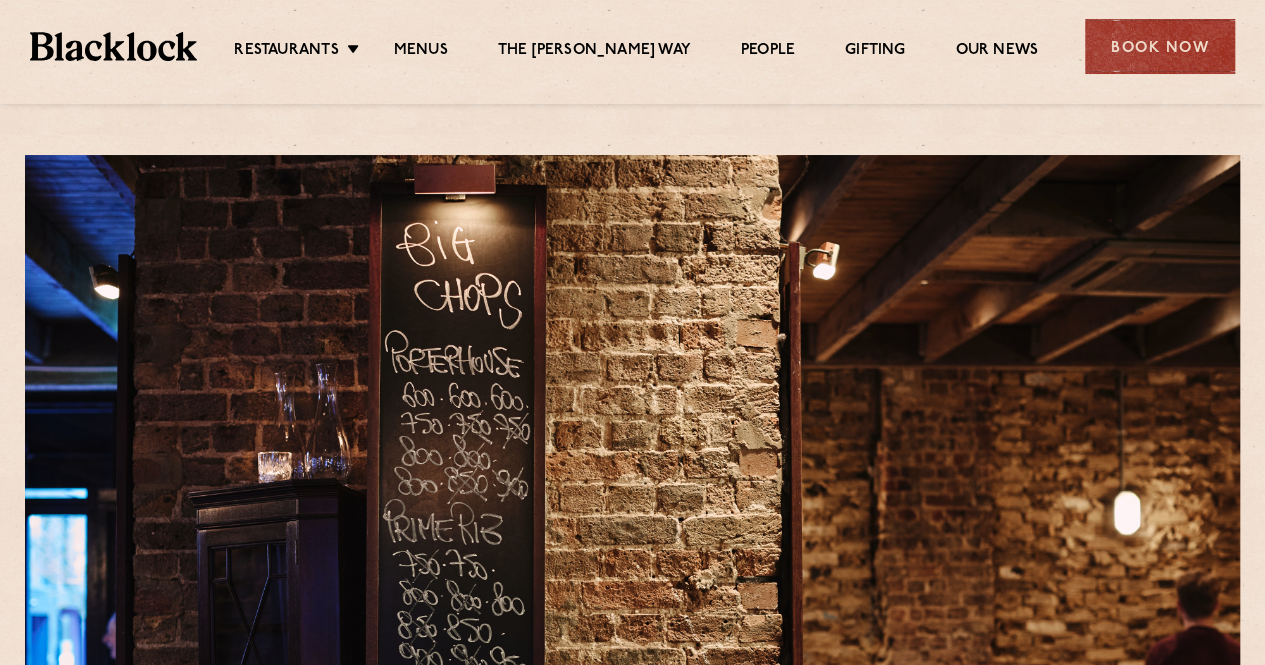 click at bounding box center (632, 96) 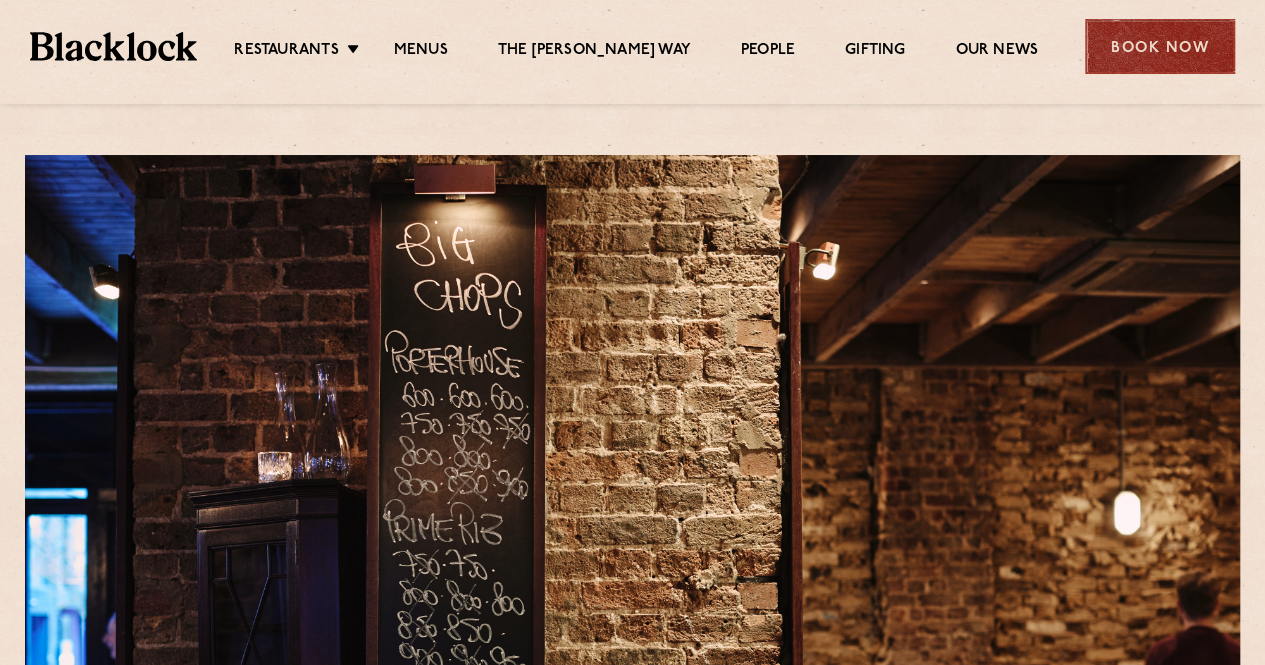 click on "Book Now" at bounding box center [1160, 46] 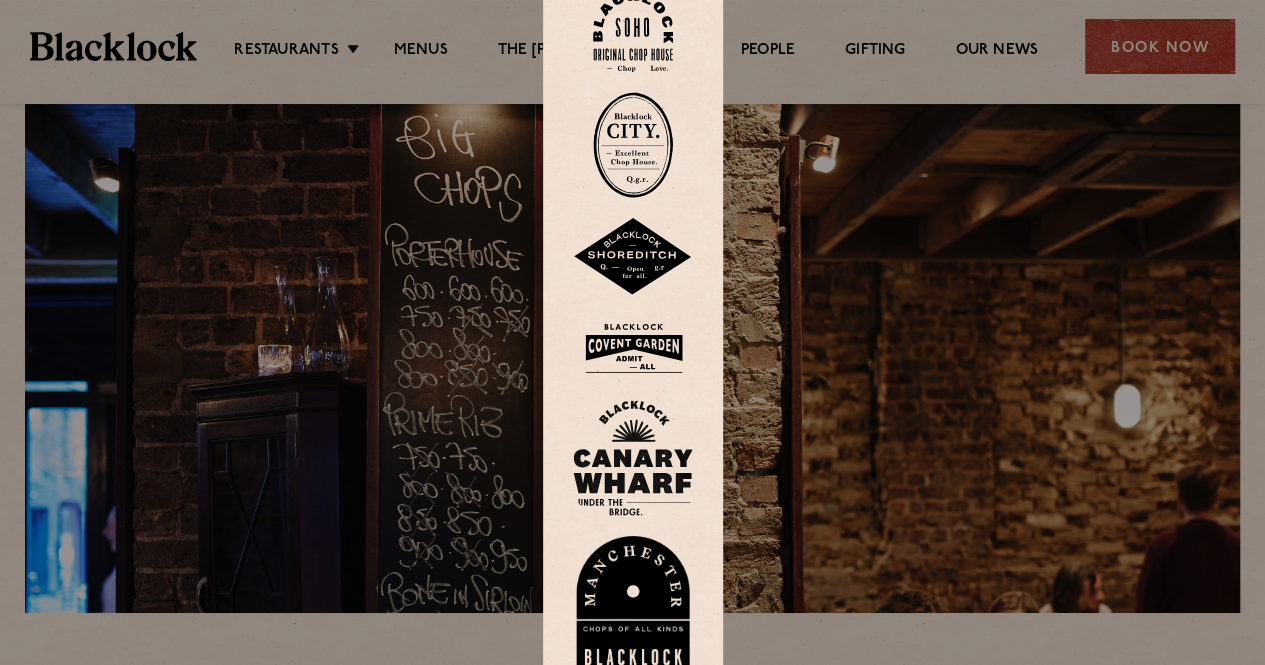scroll, scrollTop: 78, scrollLeft: 0, axis: vertical 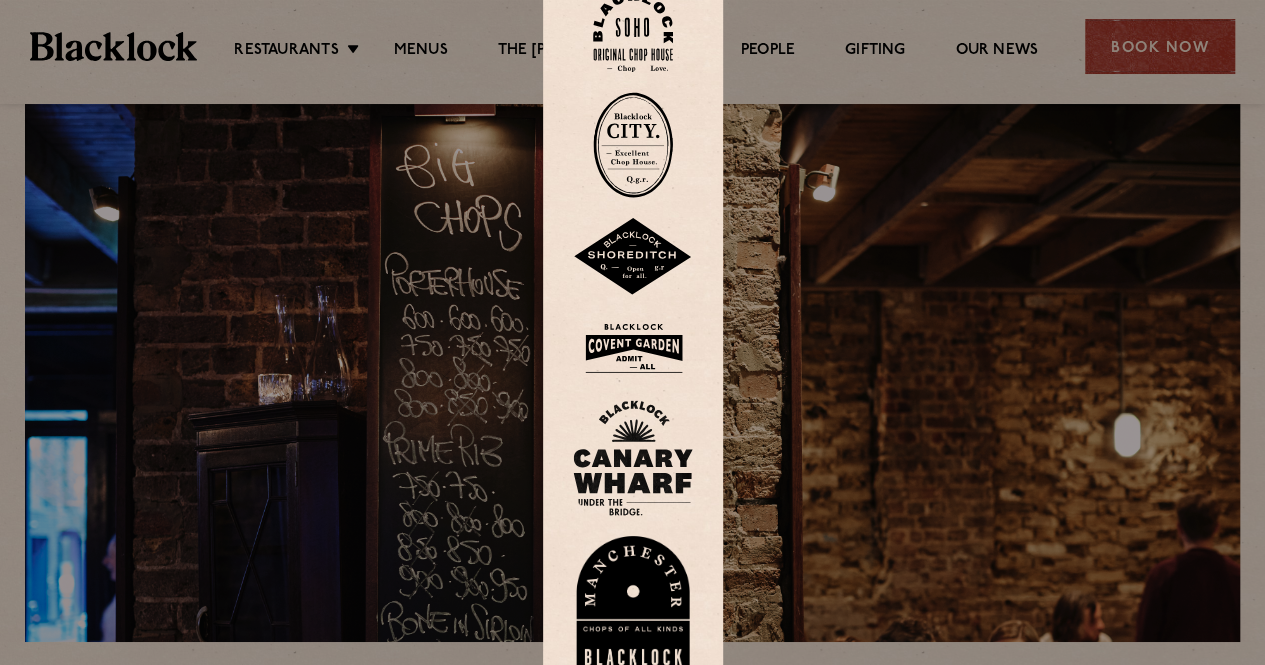 click at bounding box center (633, 348) 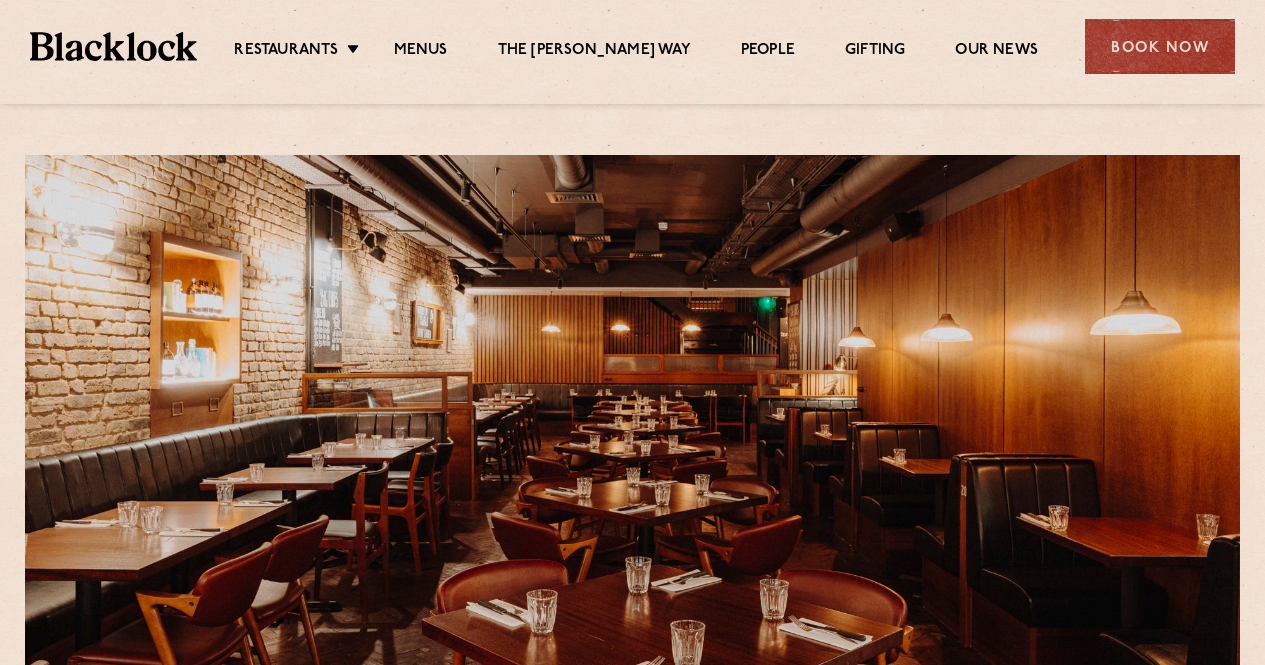 scroll, scrollTop: 0, scrollLeft: 0, axis: both 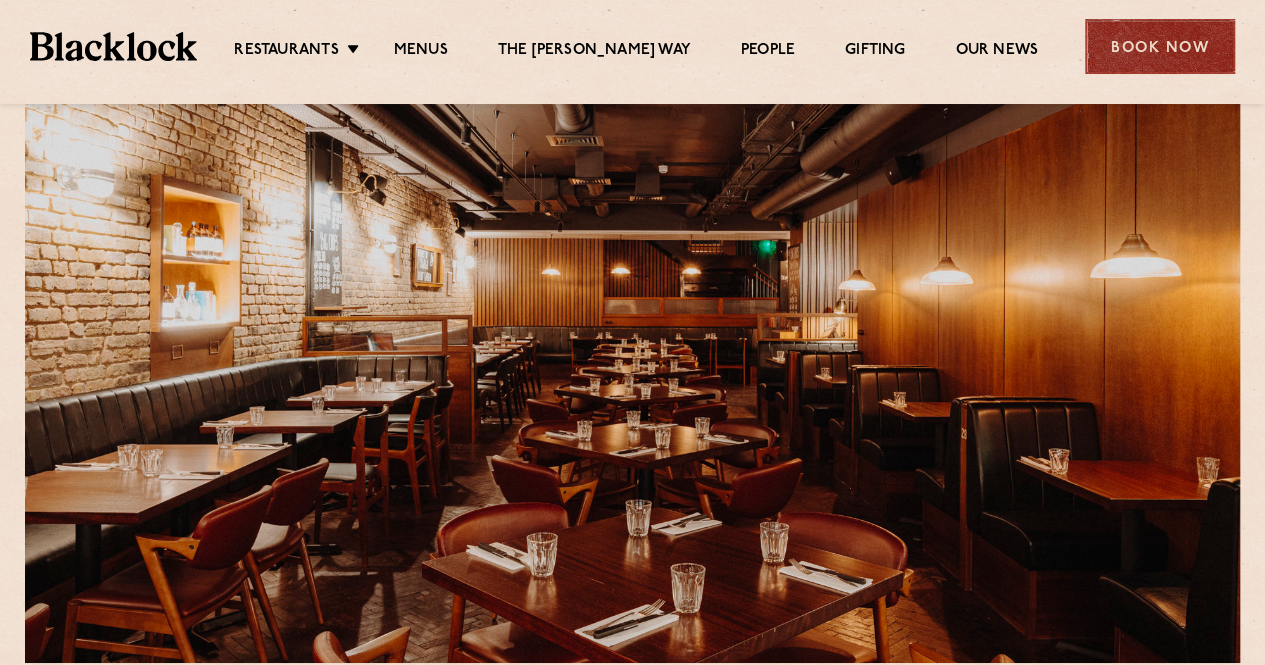 click on "Book Now" at bounding box center (1160, 46) 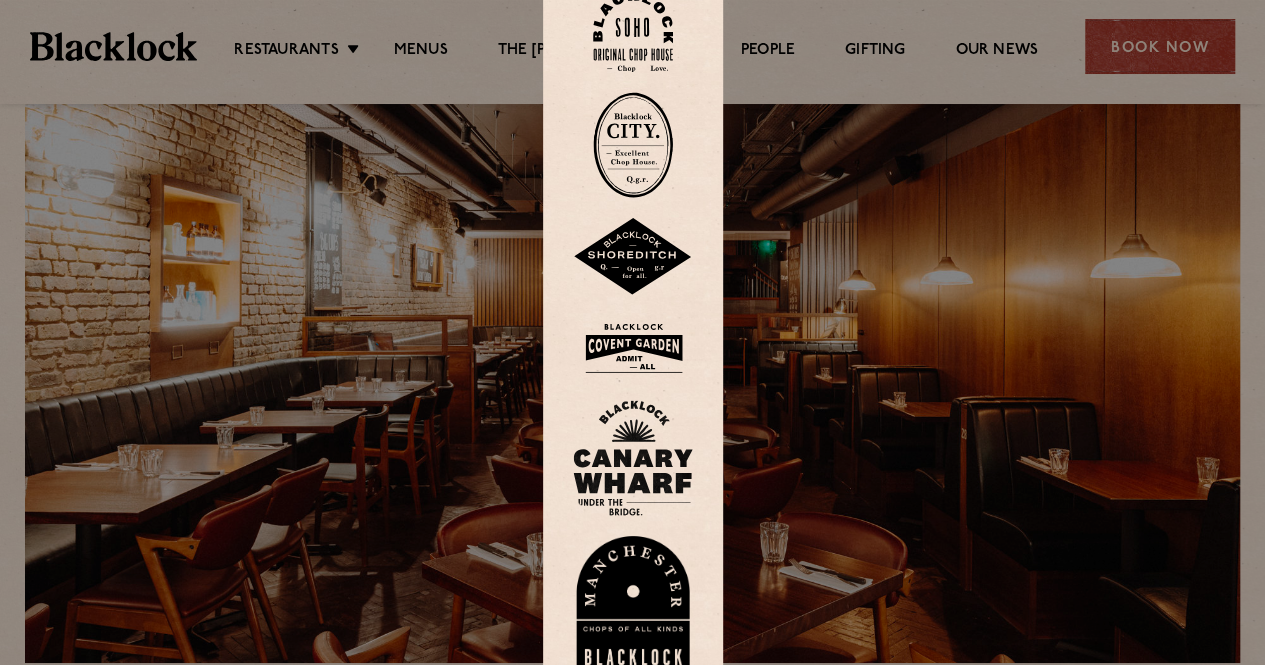 click at bounding box center (633, 257) 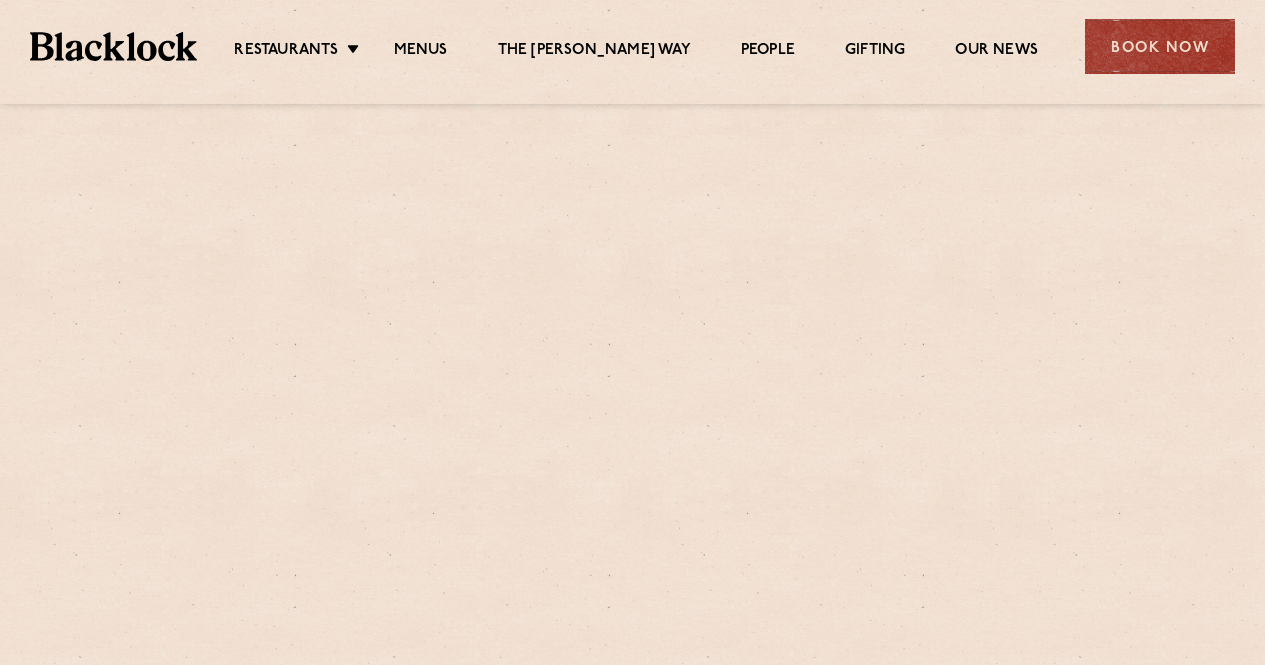 scroll, scrollTop: 0, scrollLeft: 0, axis: both 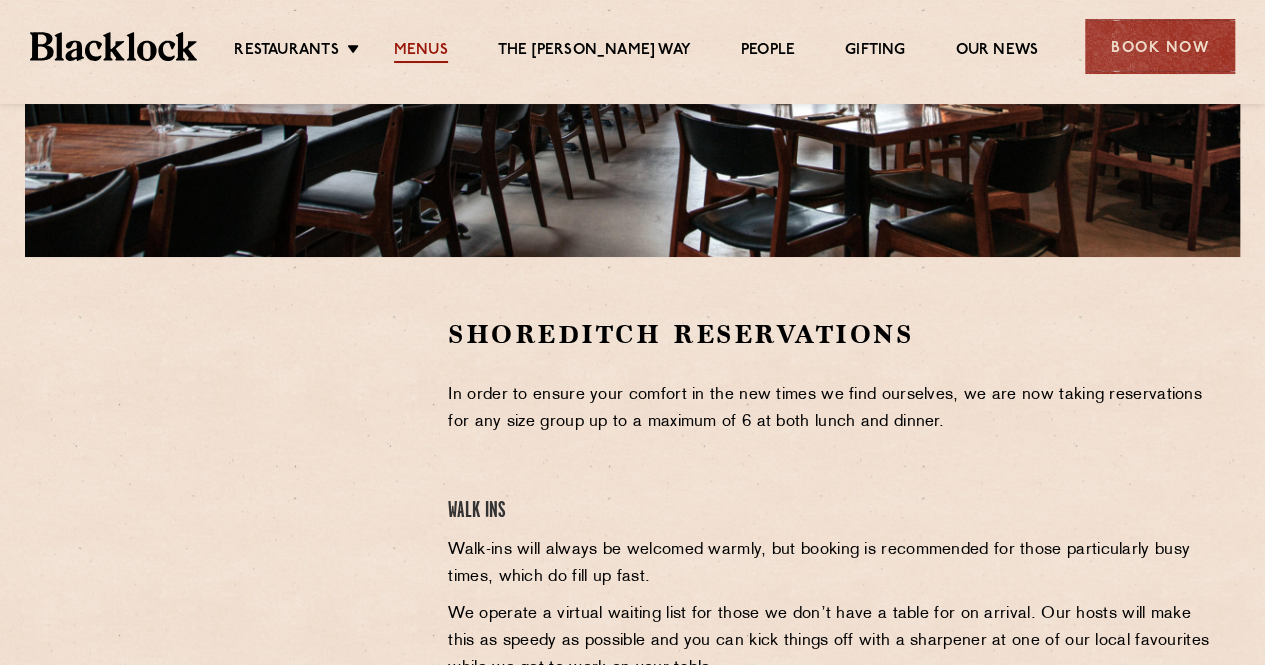 click on "Menus" at bounding box center [421, 52] 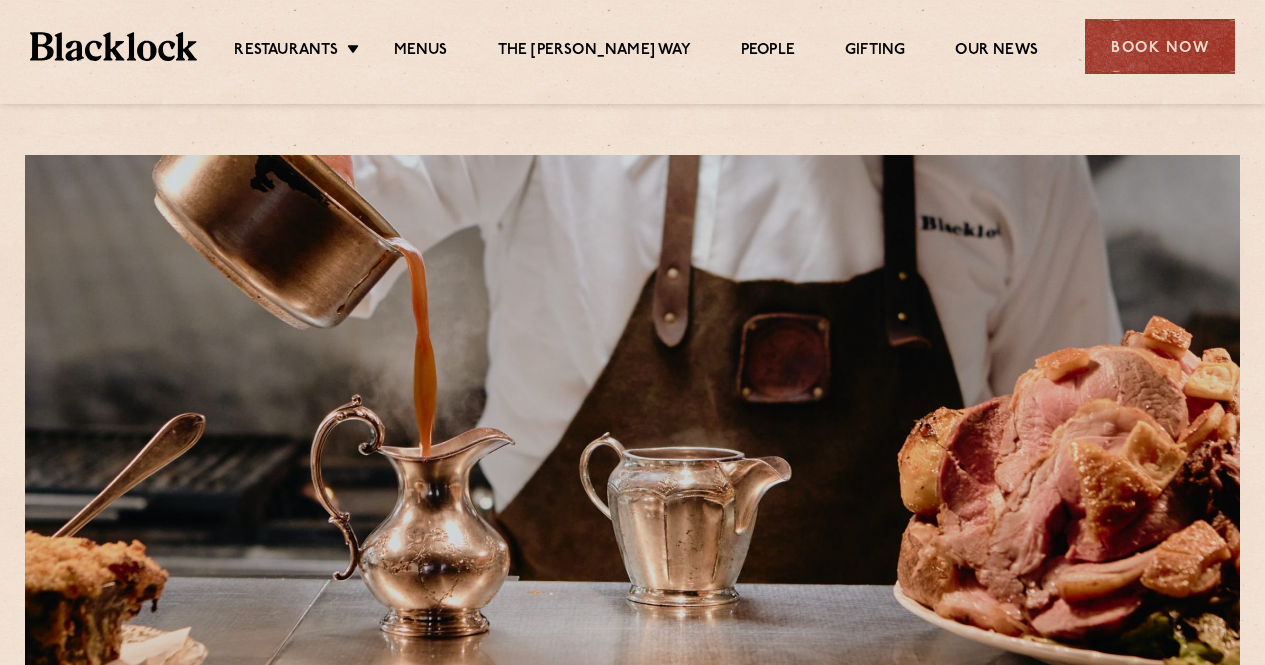 scroll, scrollTop: 0, scrollLeft: 0, axis: both 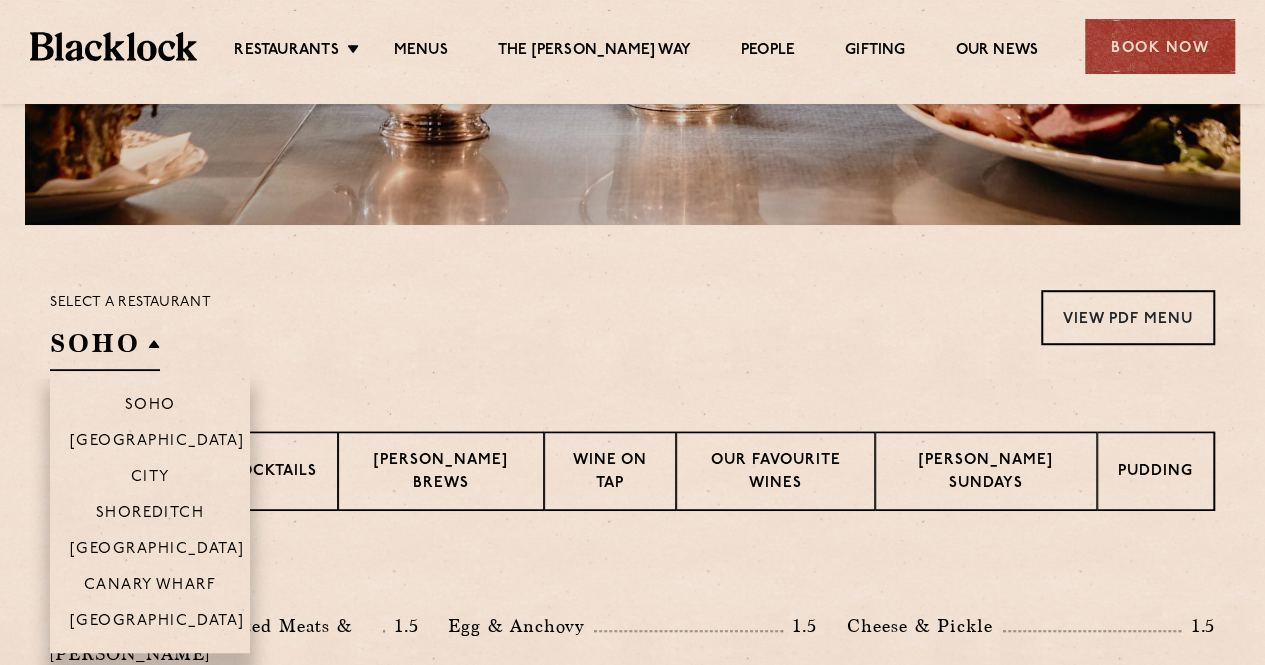 click on "SOHO" at bounding box center (105, 348) 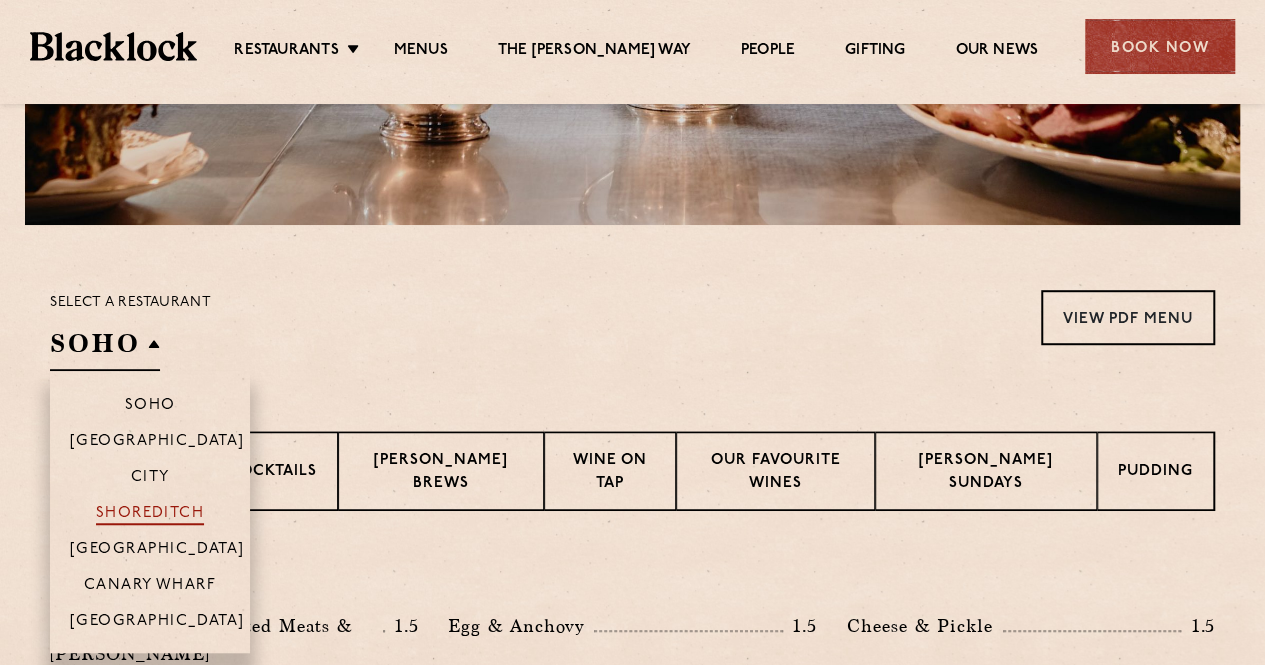 click on "Shoreditch" at bounding box center [150, 515] 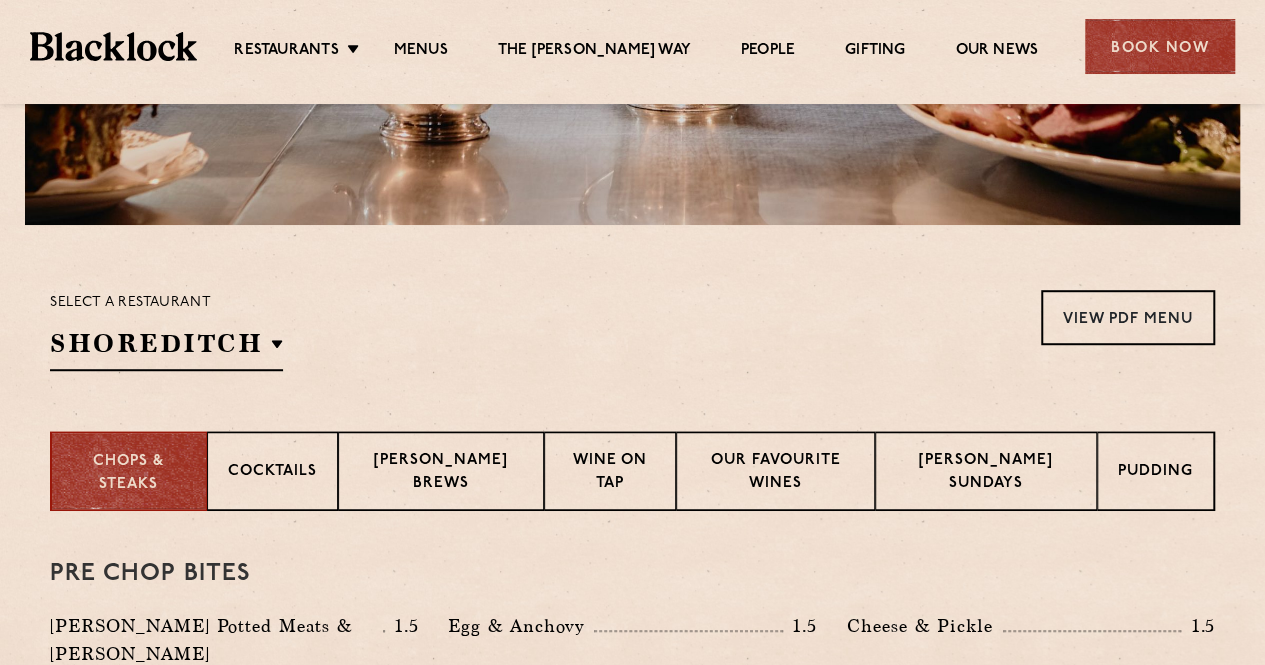 click on "Select a restaurant [GEOGRAPHIC_DATA] [GEOGRAPHIC_DATA] [GEOGRAPHIC_DATA] [GEOGRAPHIC_DATA] [GEOGRAPHIC_DATA]   View PDF Menu   View PDF Menu   View PDF Menu   View PDF Menu   View PDF Menu   View PDF Menu   View PDF Menu" at bounding box center (632, 330) 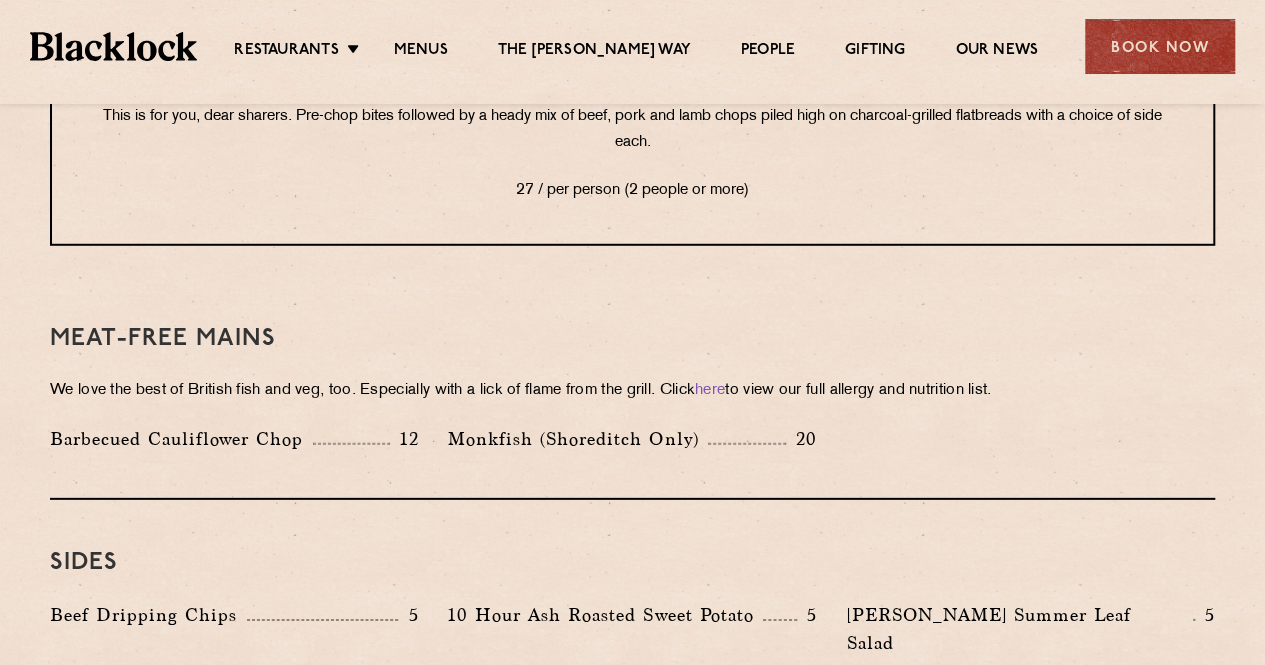scroll, scrollTop: 2592, scrollLeft: 0, axis: vertical 